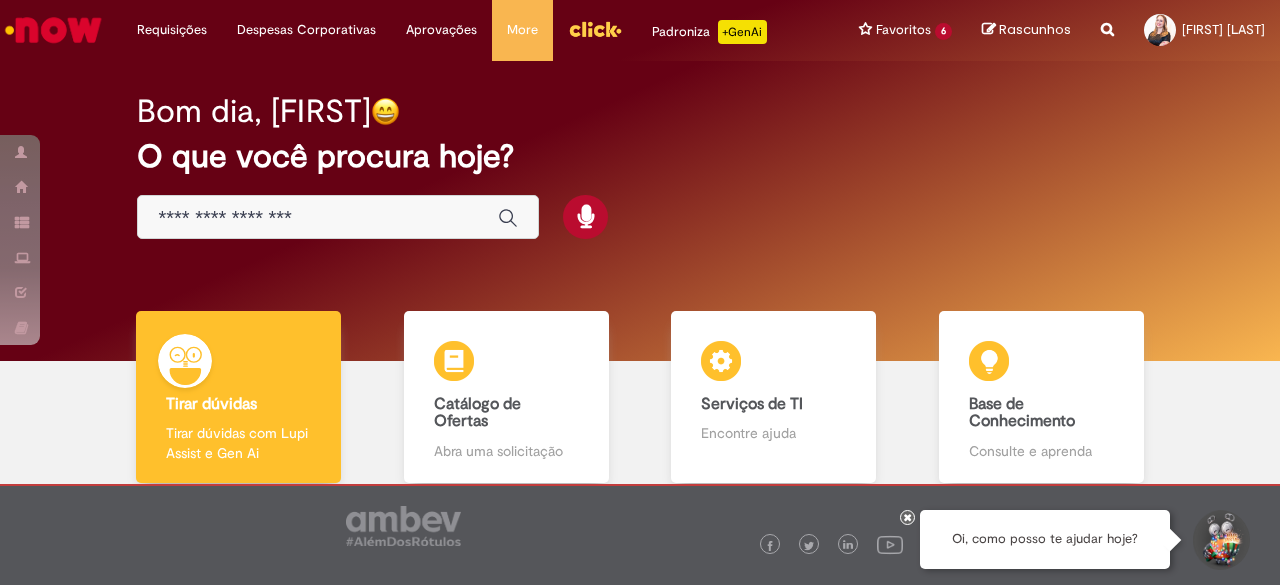 scroll, scrollTop: 0, scrollLeft: 0, axis: both 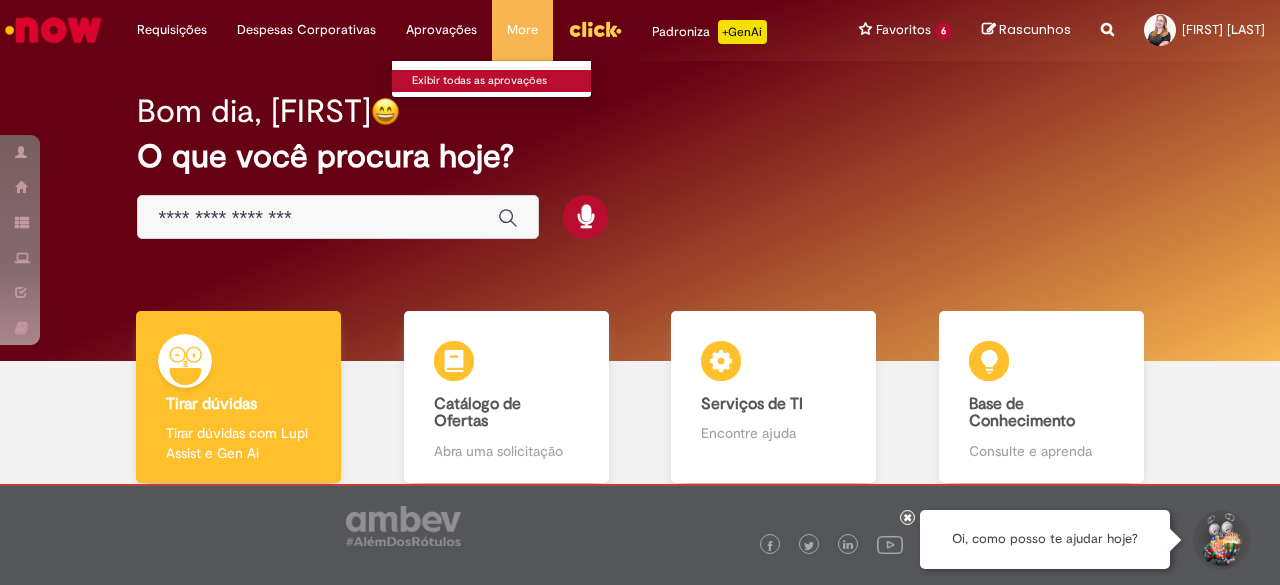 click on "Exibir todas as aprovações" at bounding box center [502, 81] 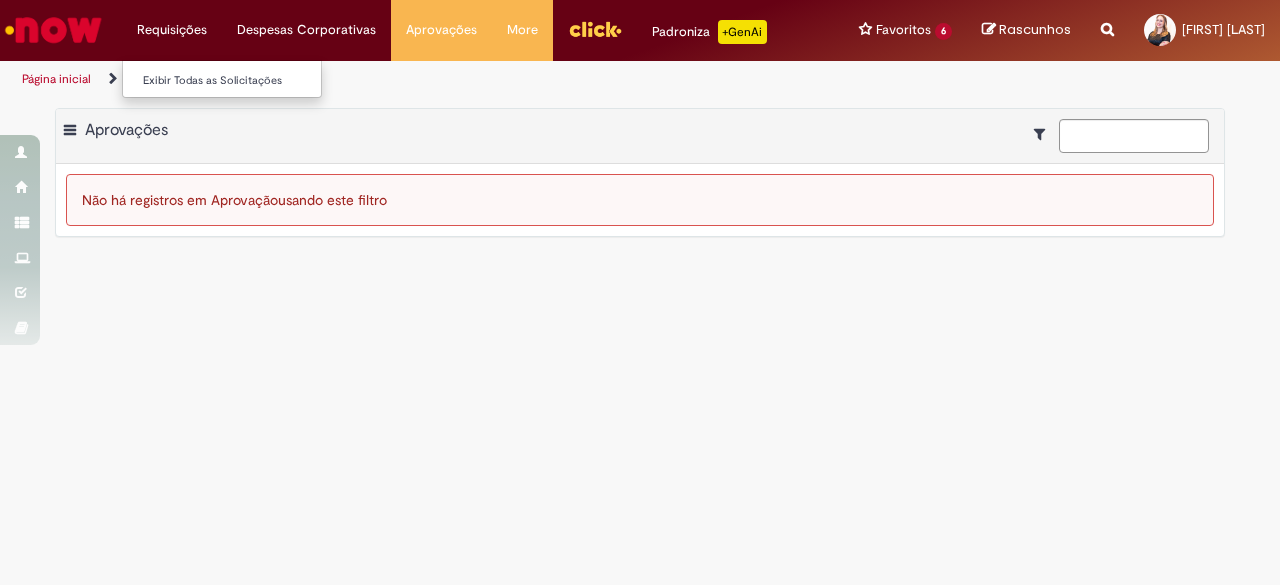 click on "Exibir Todas as Solicitações" at bounding box center [233, 79] 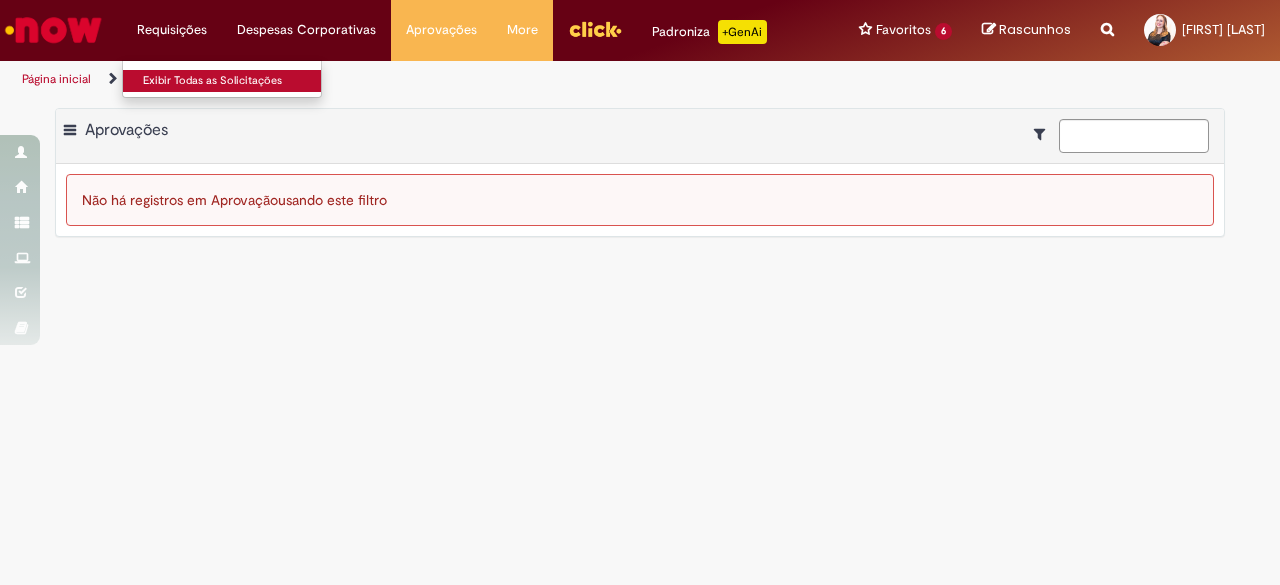 click on "Exibir Todas as Solicitações" at bounding box center [233, 81] 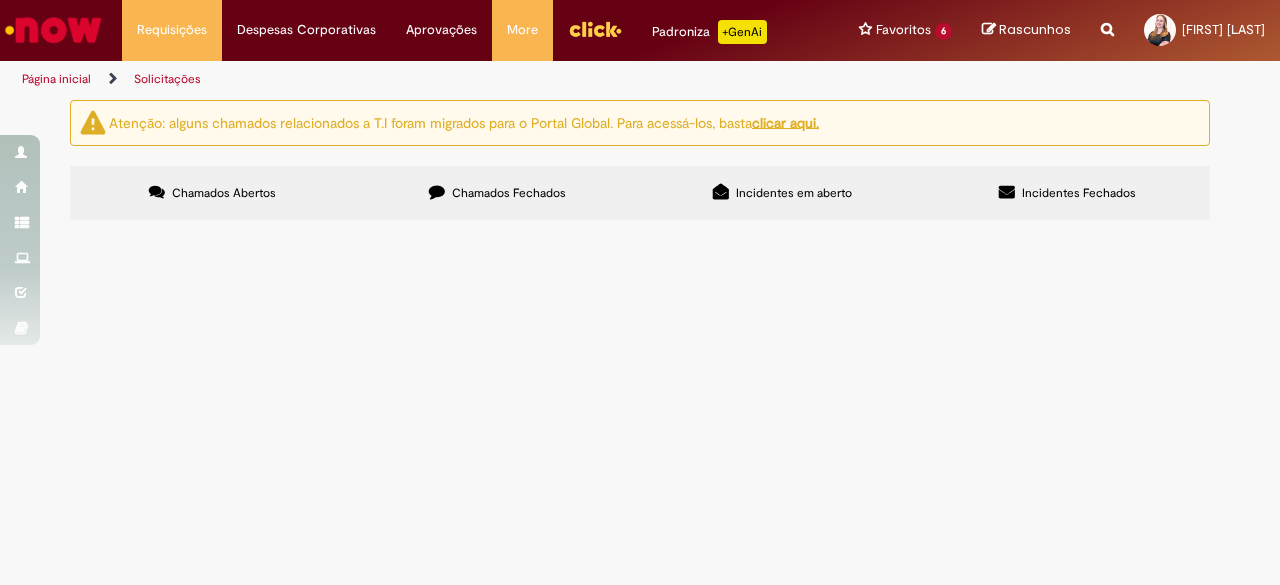 click on "Chamados Fechados" at bounding box center (509, 193) 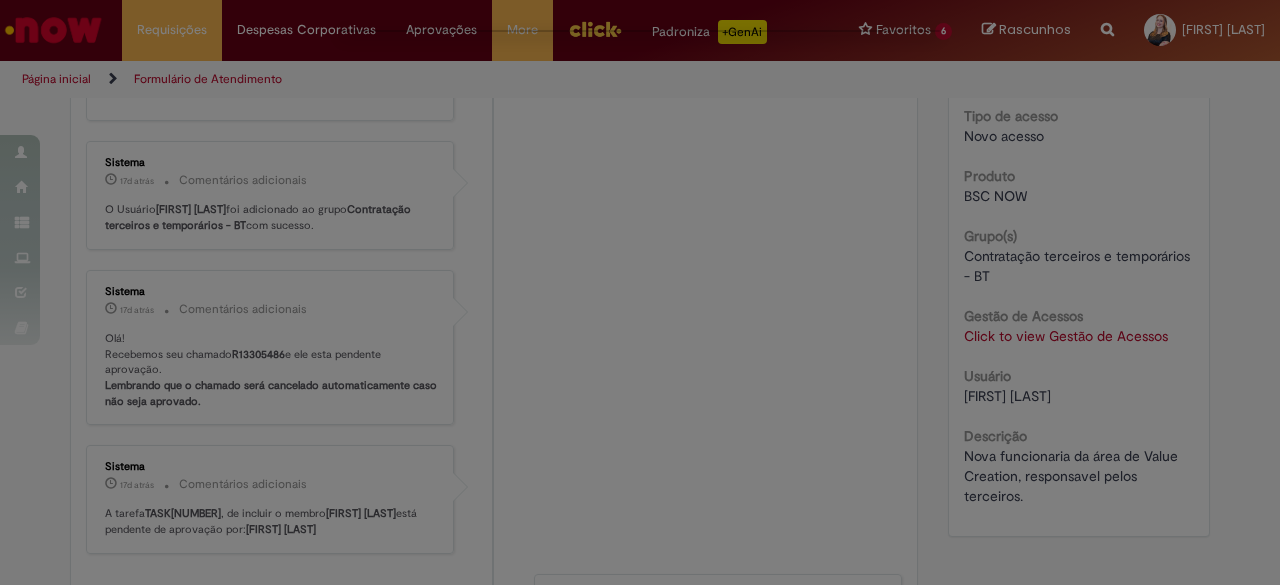 scroll, scrollTop: 0, scrollLeft: 0, axis: both 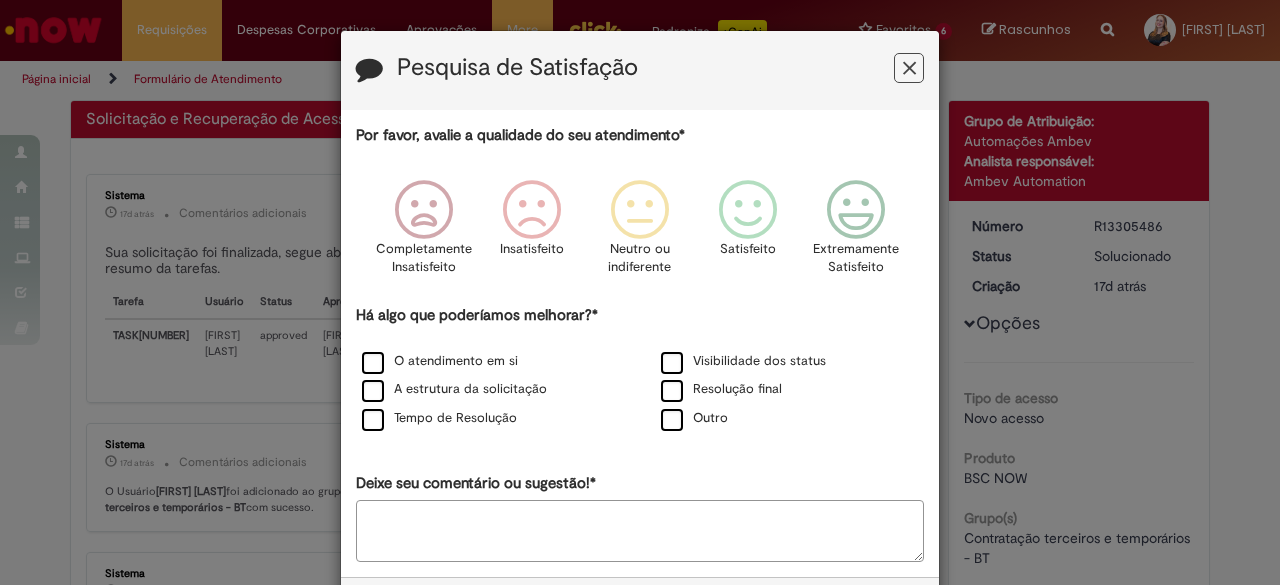 click at bounding box center (909, 68) 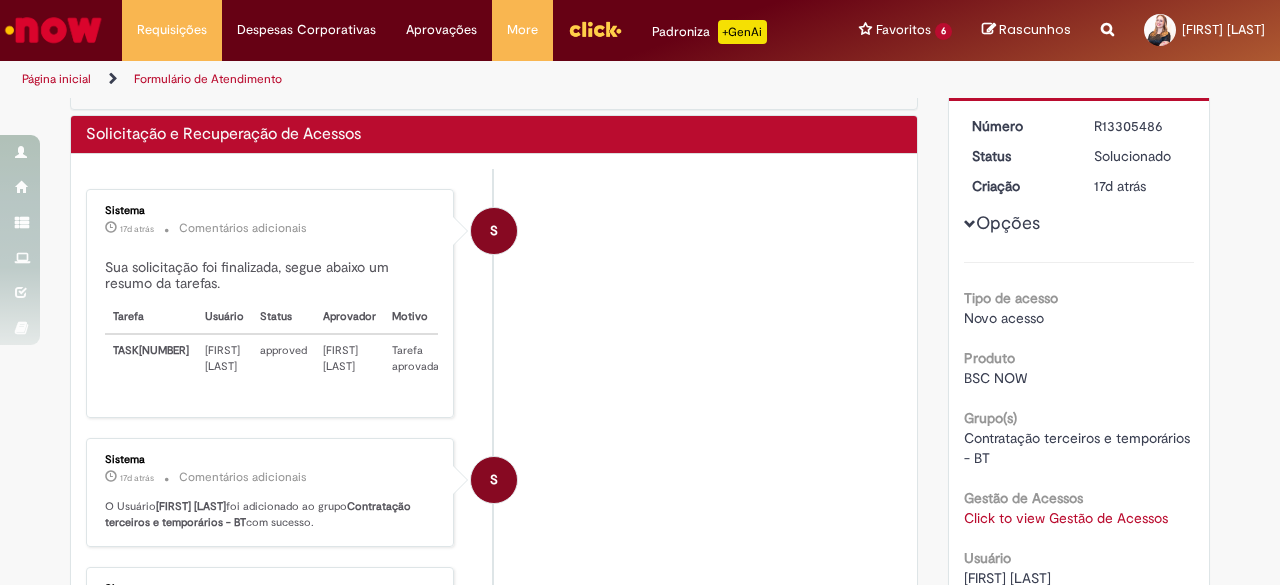 scroll, scrollTop: 0, scrollLeft: 0, axis: both 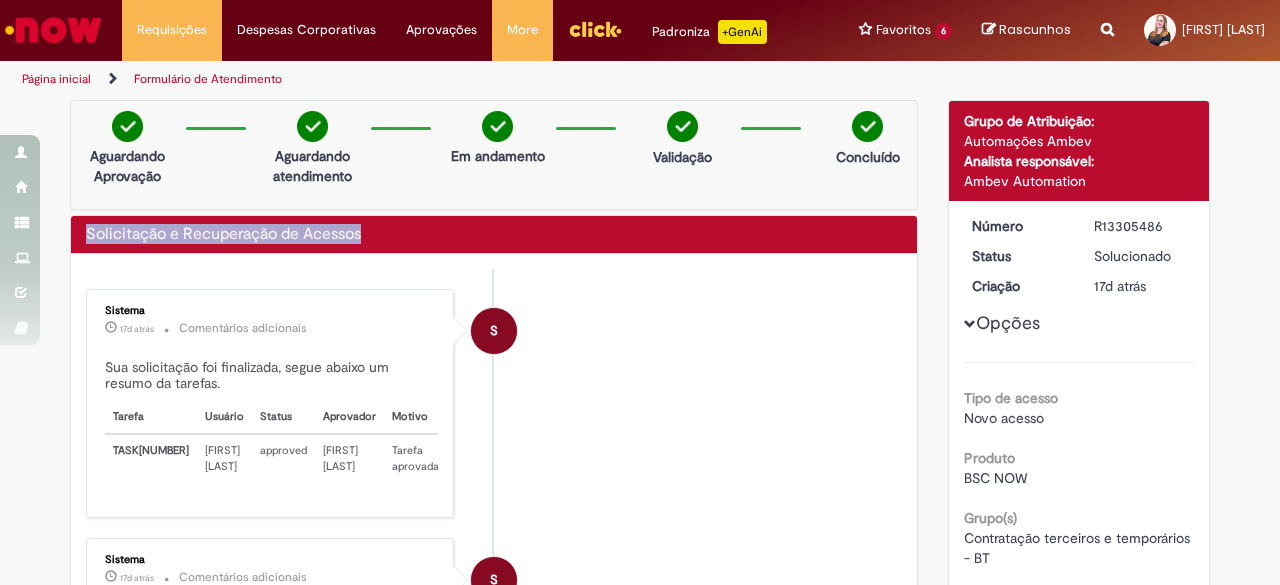 drag, startPoint x: 386, startPoint y: 232, endPoint x: 61, endPoint y: 238, distance: 325.0554 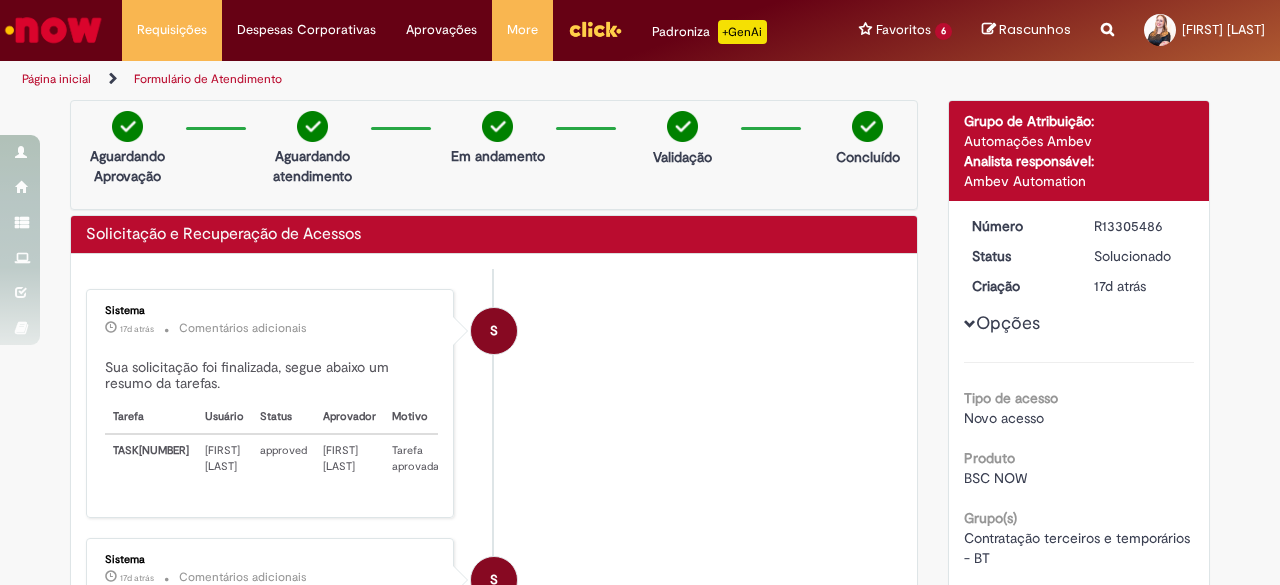 click at bounding box center [1107, 18] 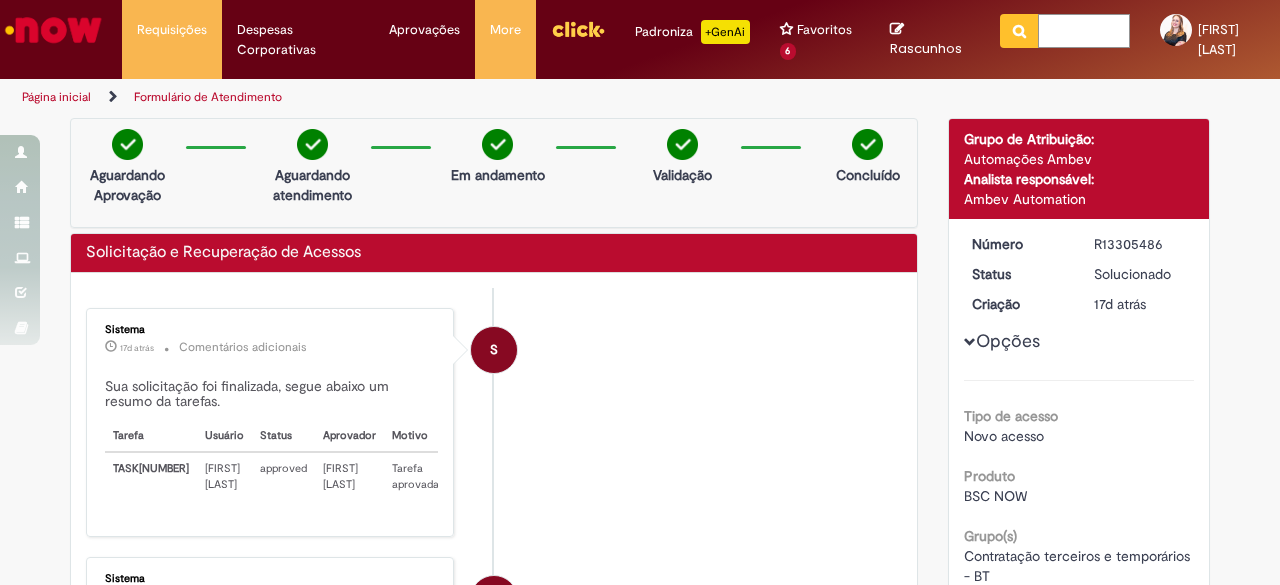 click at bounding box center [1084, 31] 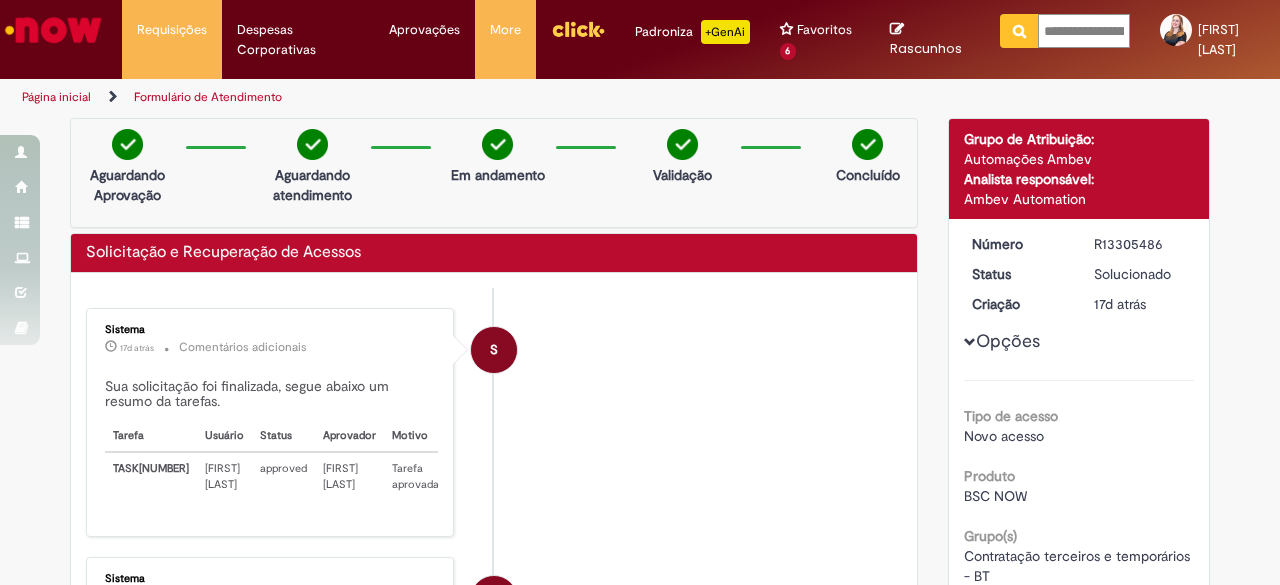 scroll, scrollTop: 0, scrollLeft: 160, axis: horizontal 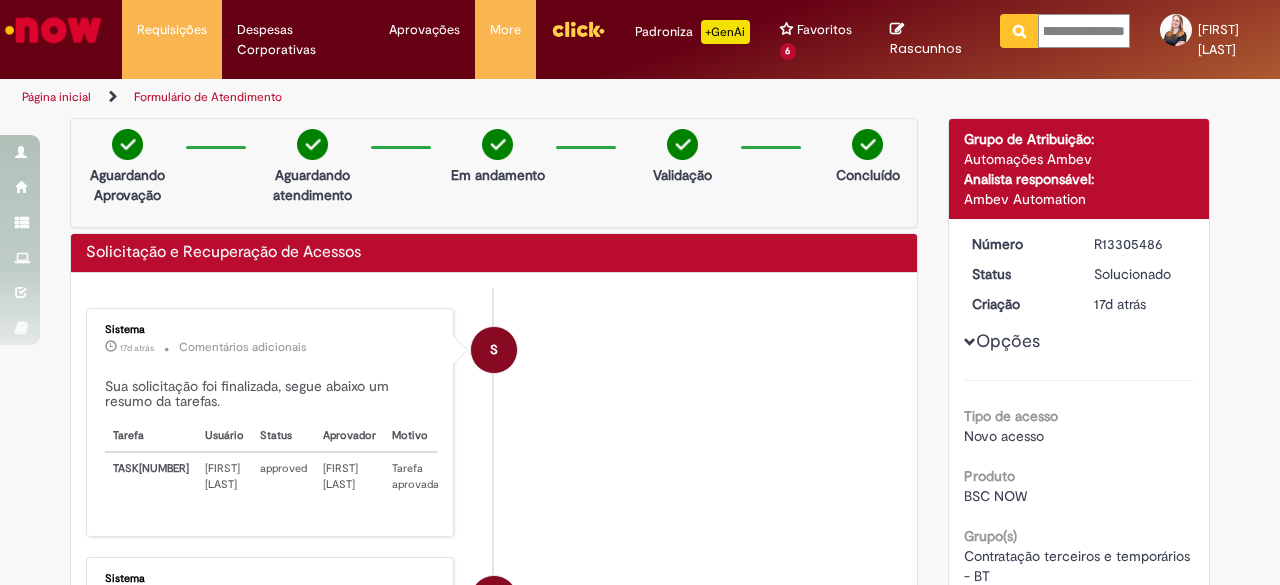 click at bounding box center (1019, 31) 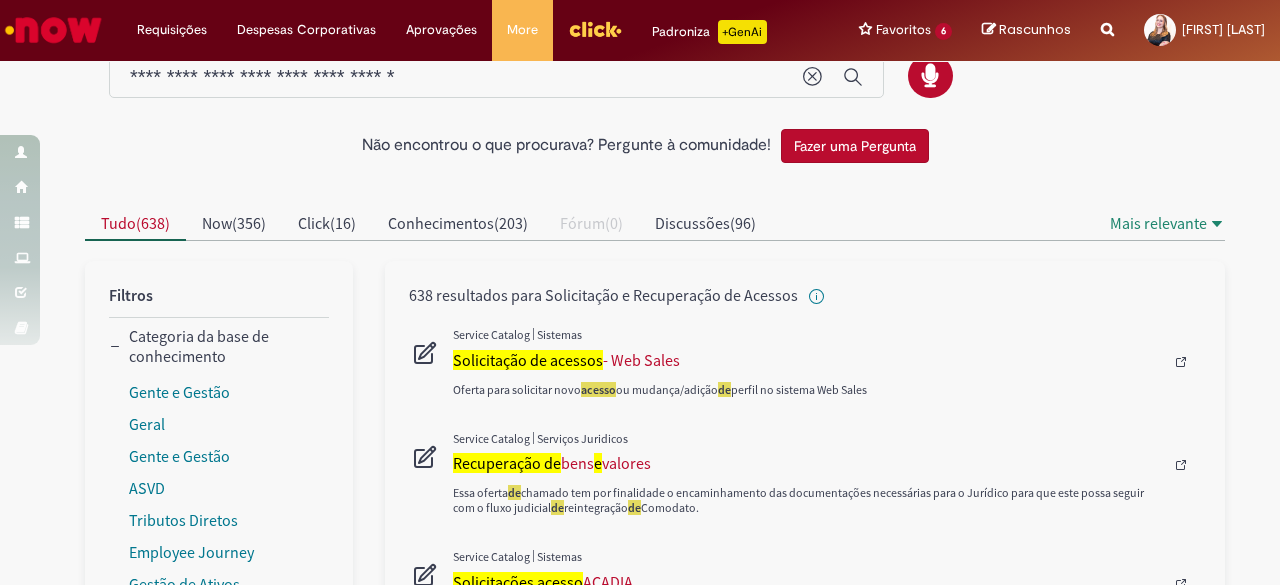 scroll, scrollTop: 0, scrollLeft: 0, axis: both 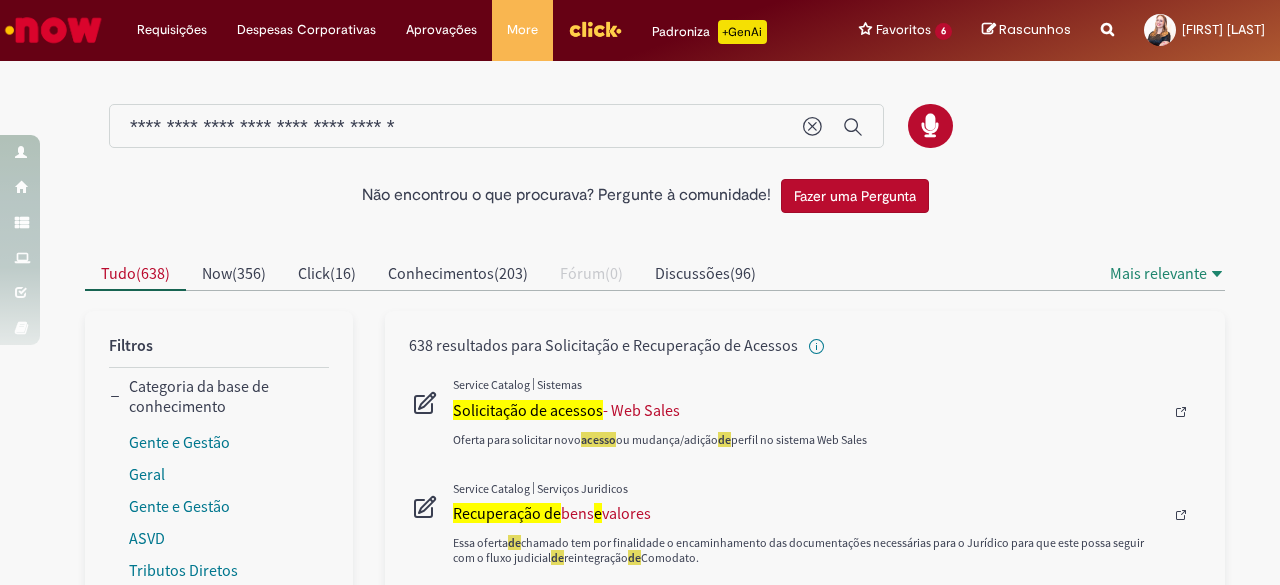 drag, startPoint x: 524, startPoint y: 115, endPoint x: 536, endPoint y: 113, distance: 12.165525 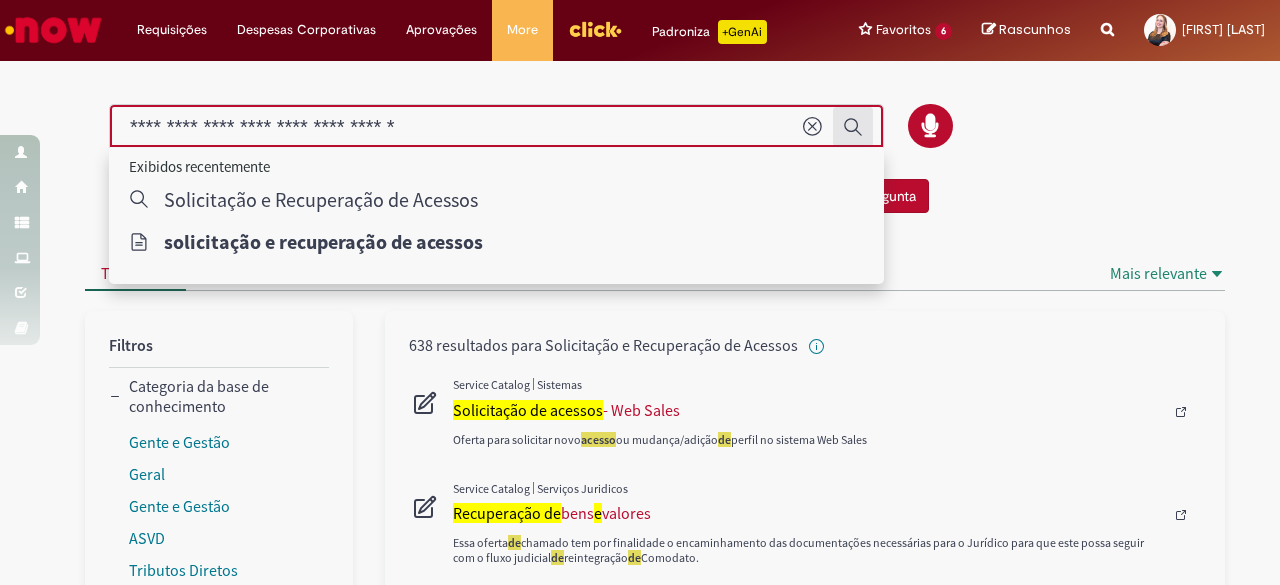 click 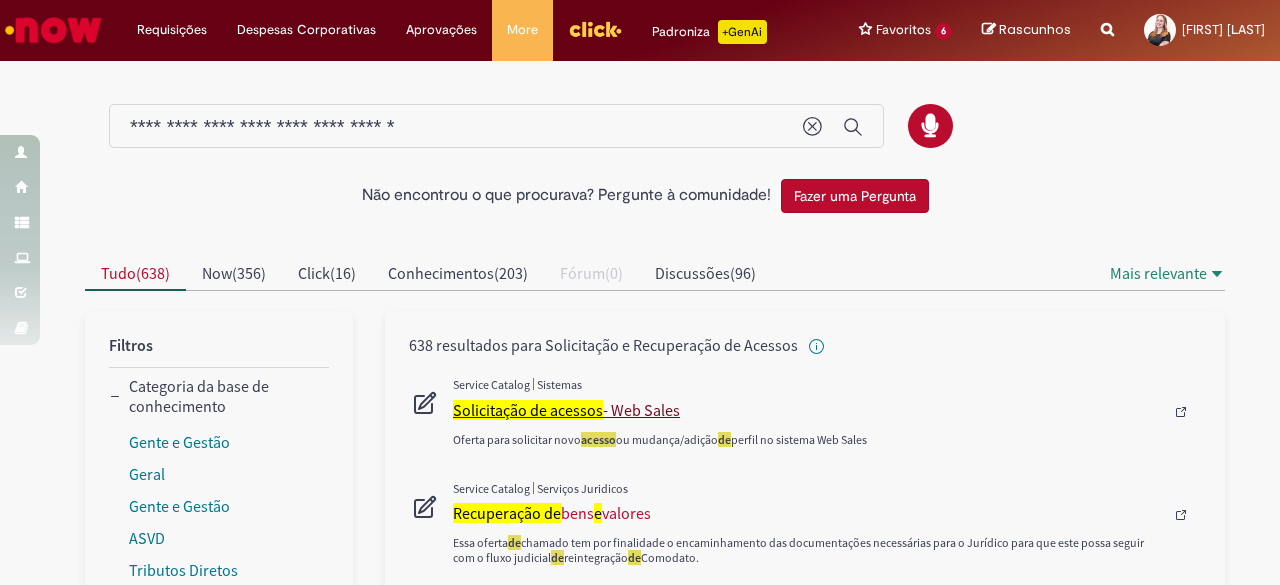 click on "Solicitação de acessos" at bounding box center [528, 410] 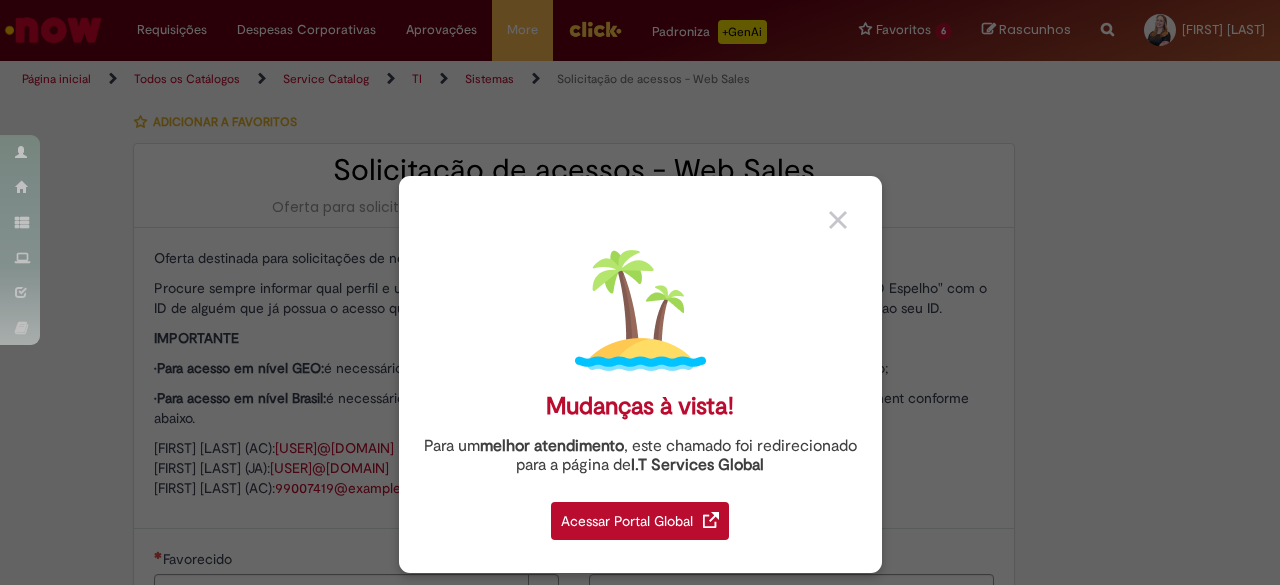 type on "********" 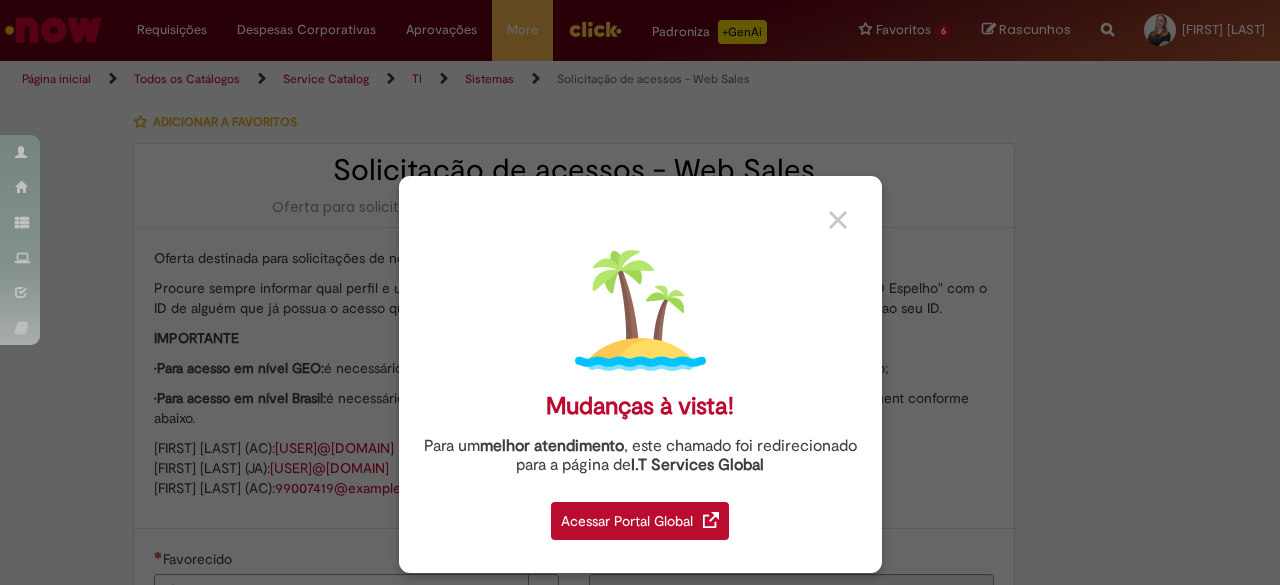 type on "**********" 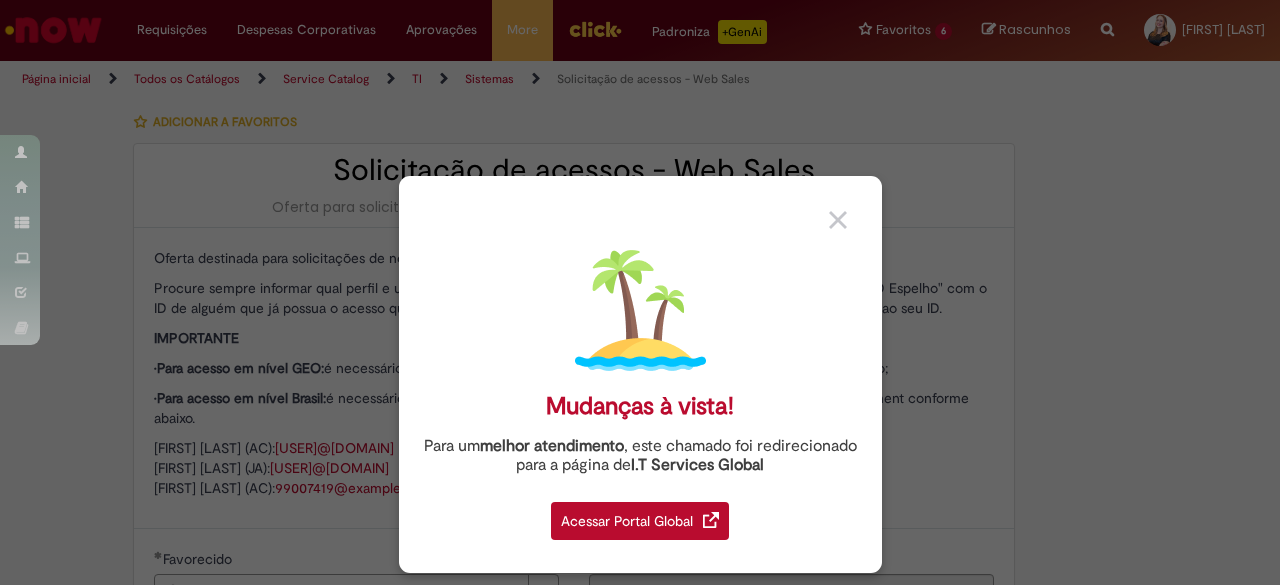 drag, startPoint x: 861, startPoint y: 205, endPoint x: 737, endPoint y: 231, distance: 126.69649 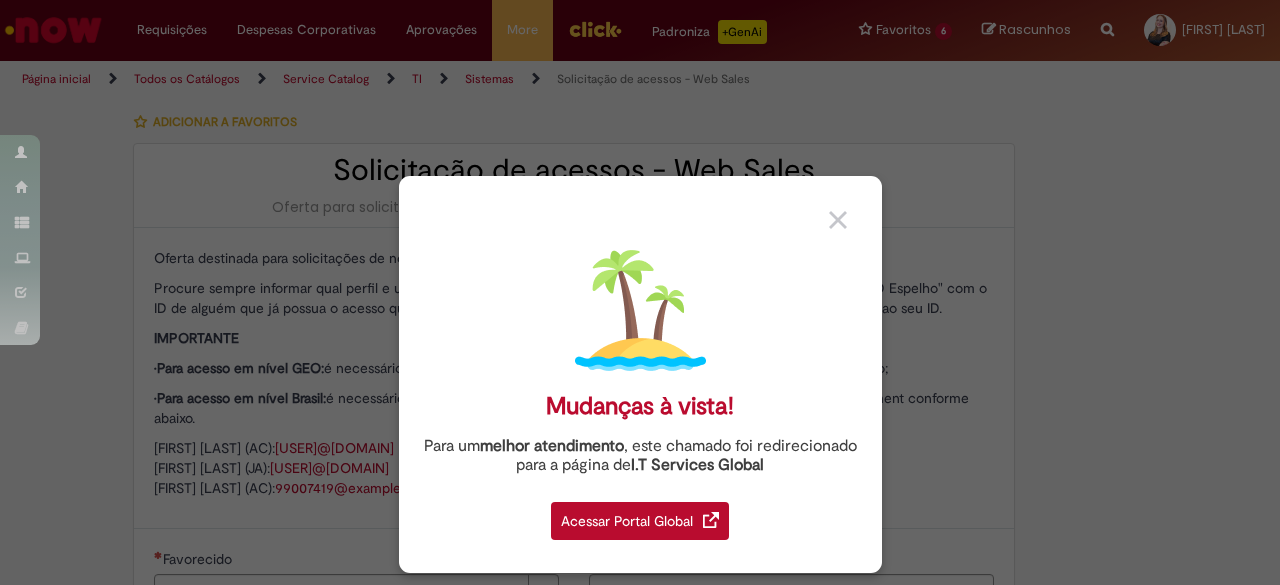 type on "********" 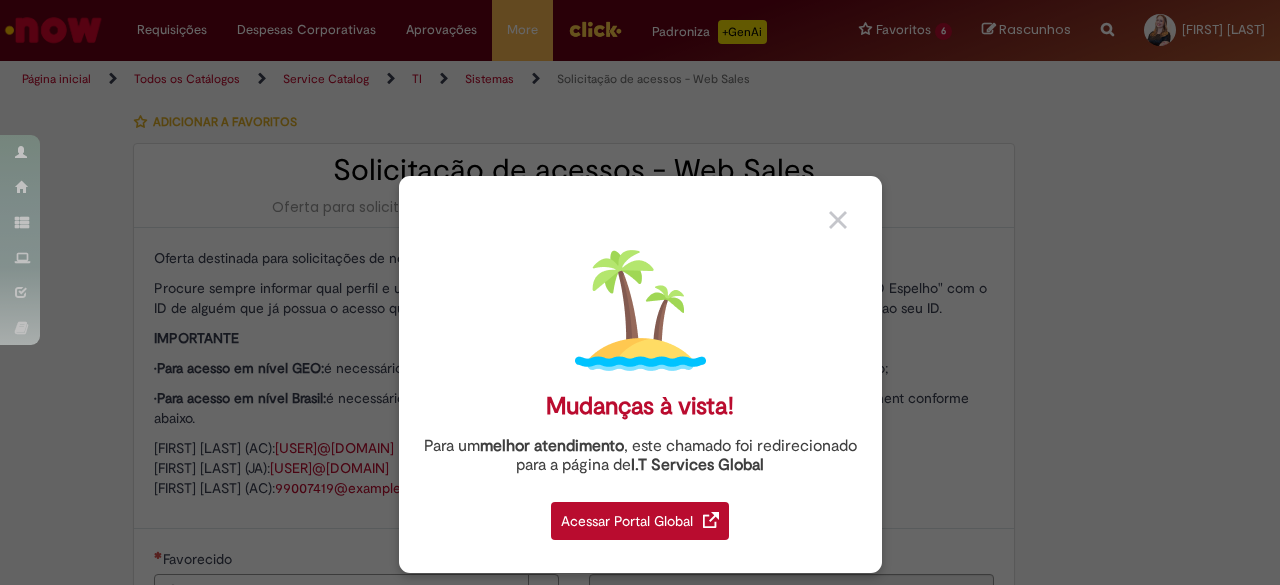 type on "**********" 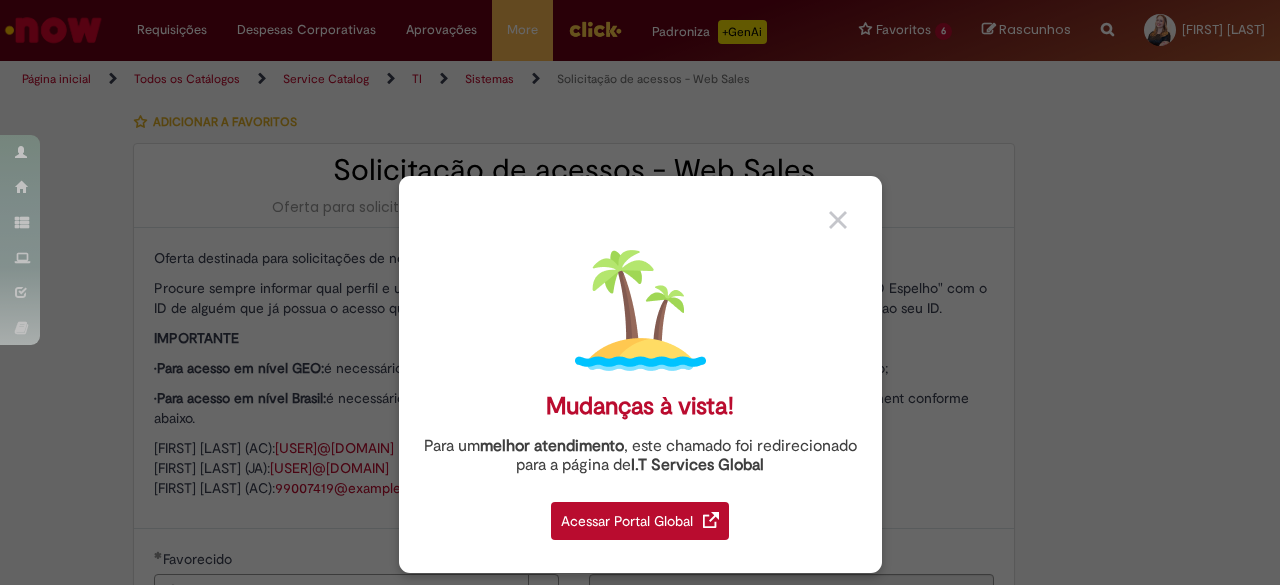 click at bounding box center (848, 213) 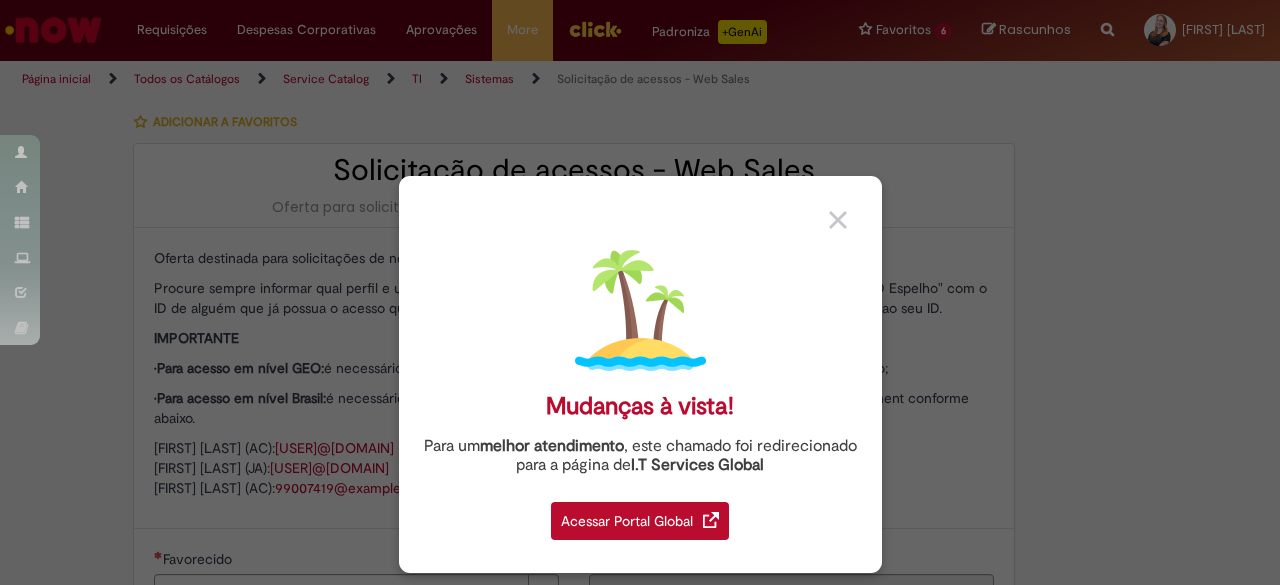 type on "**********" 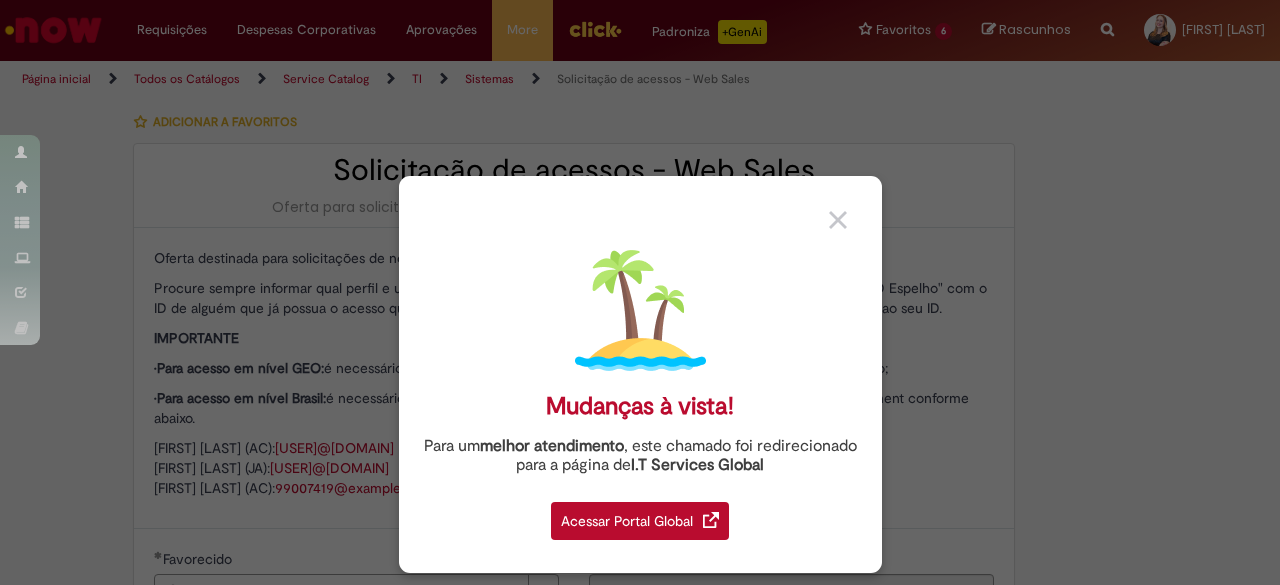 type on "**********" 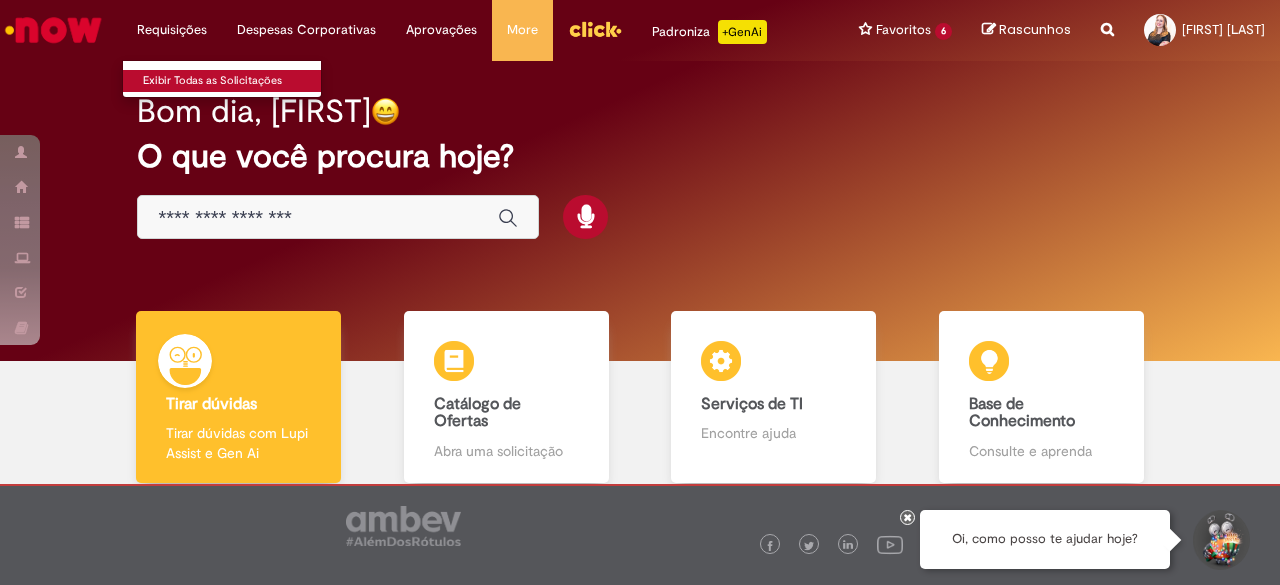 click on "Exibir Todas as Solicitações" at bounding box center (233, 81) 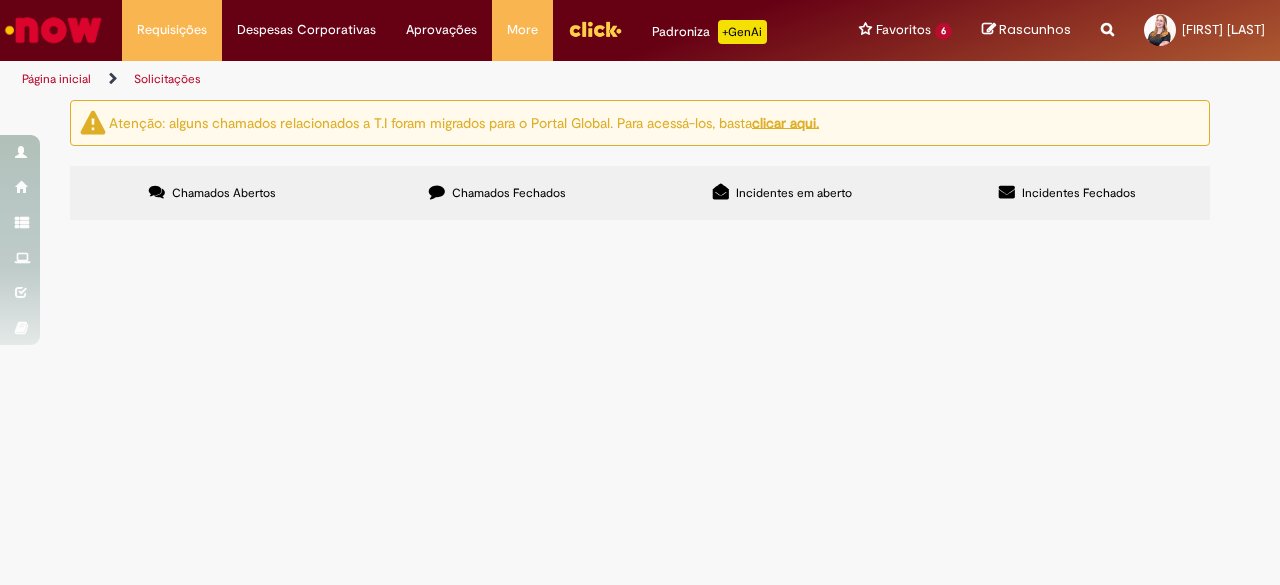 click on "Chamados Fechados" at bounding box center (509, 193) 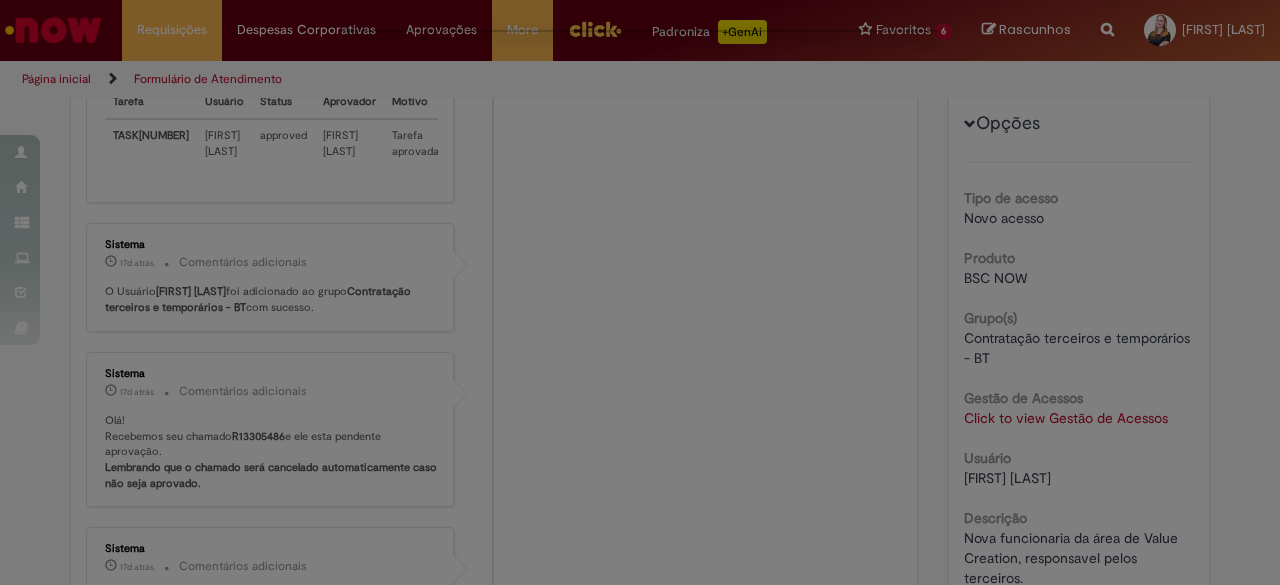 scroll, scrollTop: 0, scrollLeft: 0, axis: both 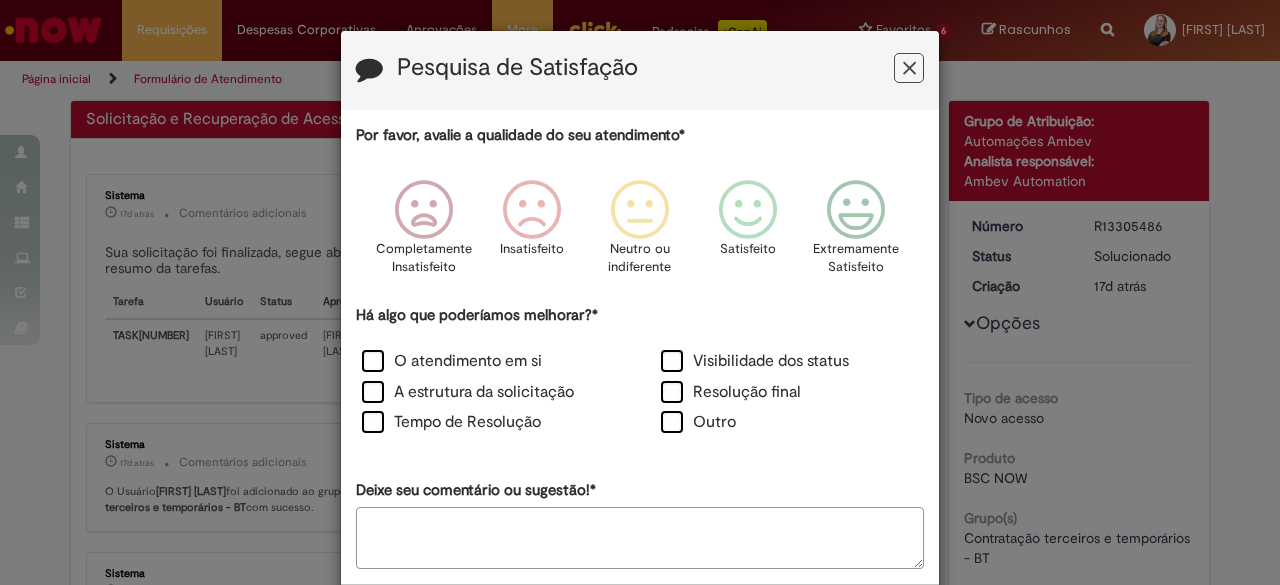 click at bounding box center (909, 68) 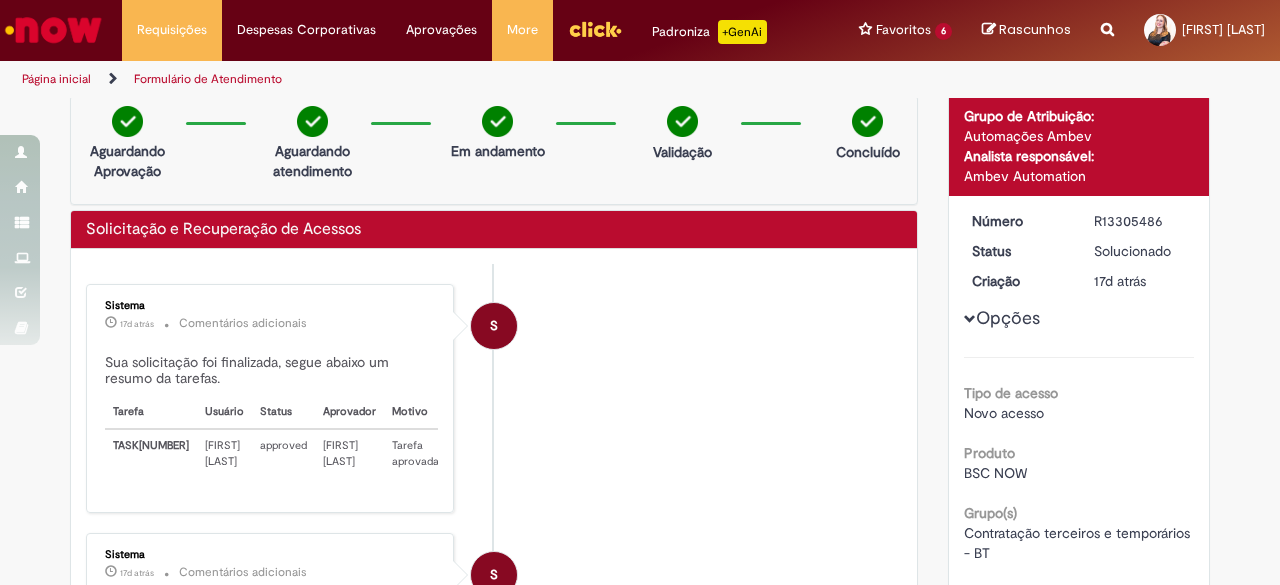 scroll, scrollTop: 0, scrollLeft: 0, axis: both 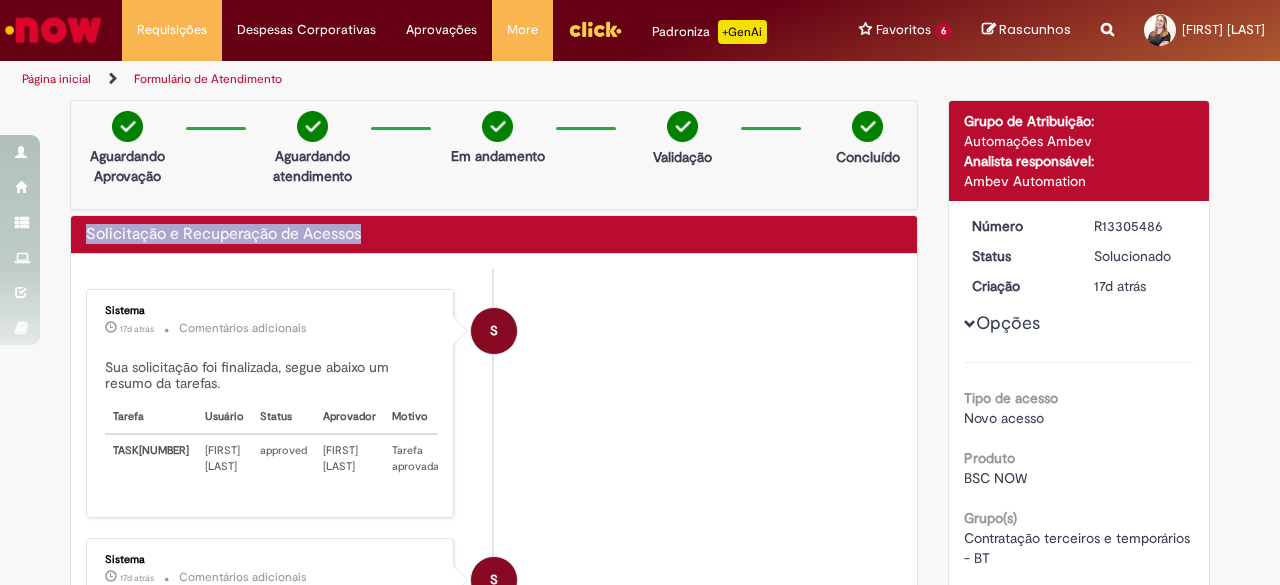 drag, startPoint x: 78, startPoint y: 231, endPoint x: 578, endPoint y: 181, distance: 502.49377 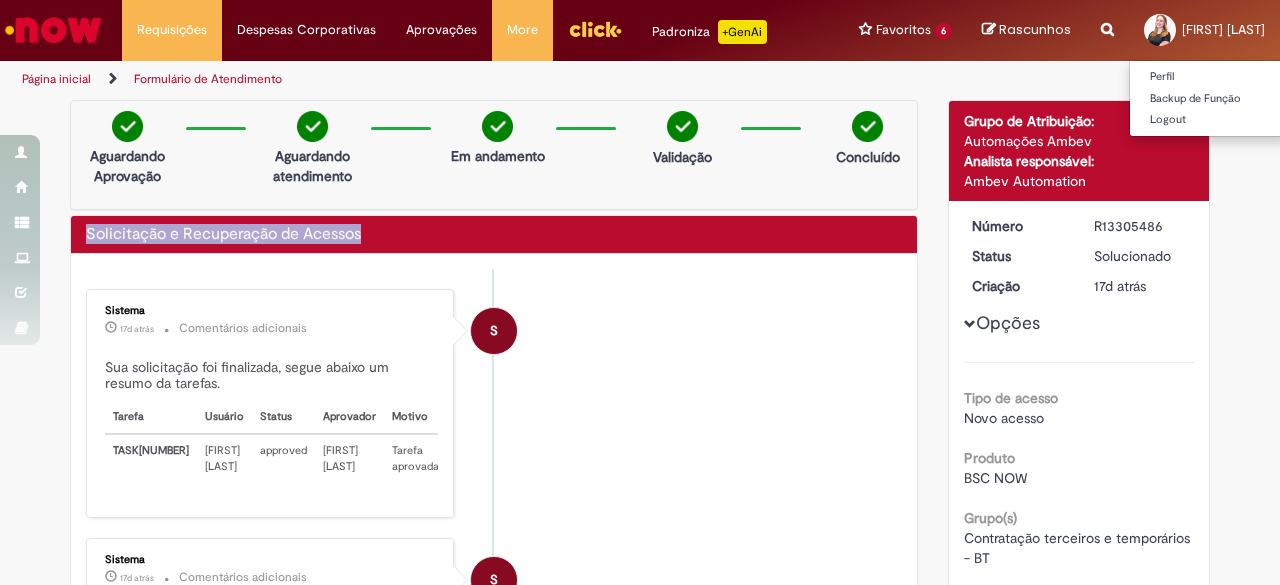 click on "[FIRST] [LAST]" at bounding box center (1223, 29) 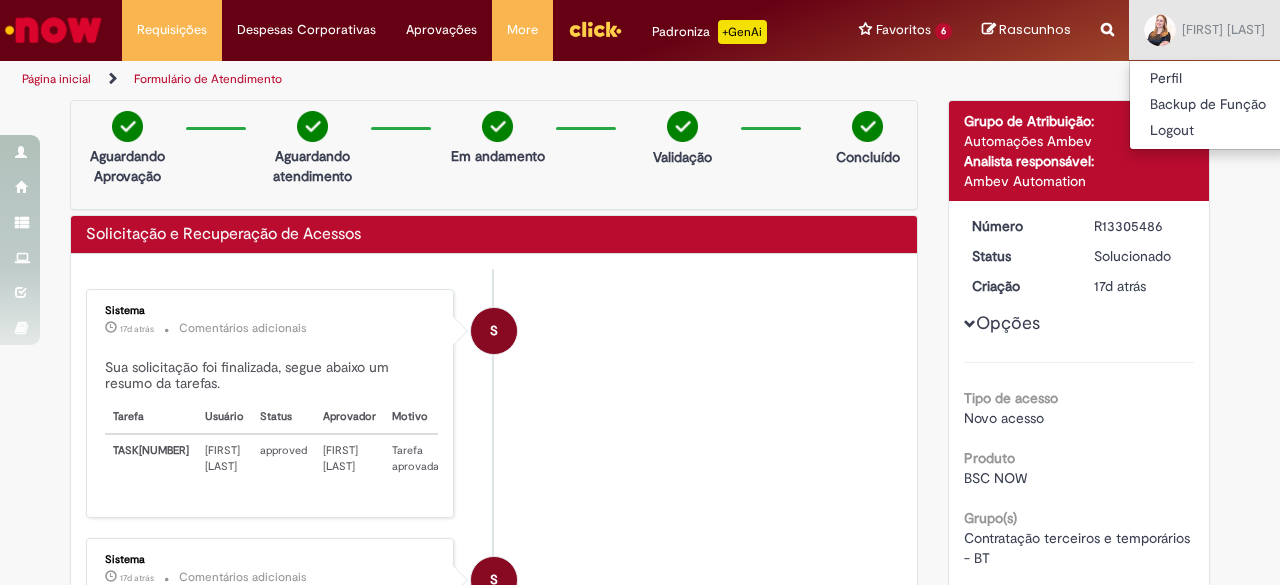 click at bounding box center [1107, 18] 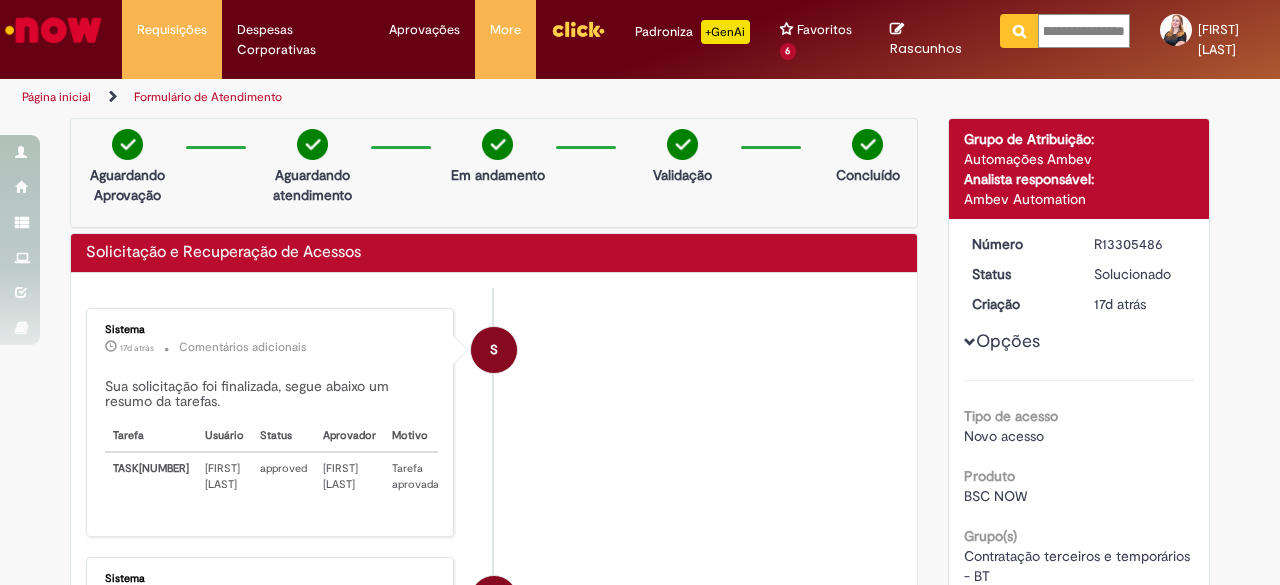 click on "**********" at bounding box center (1084, 31) 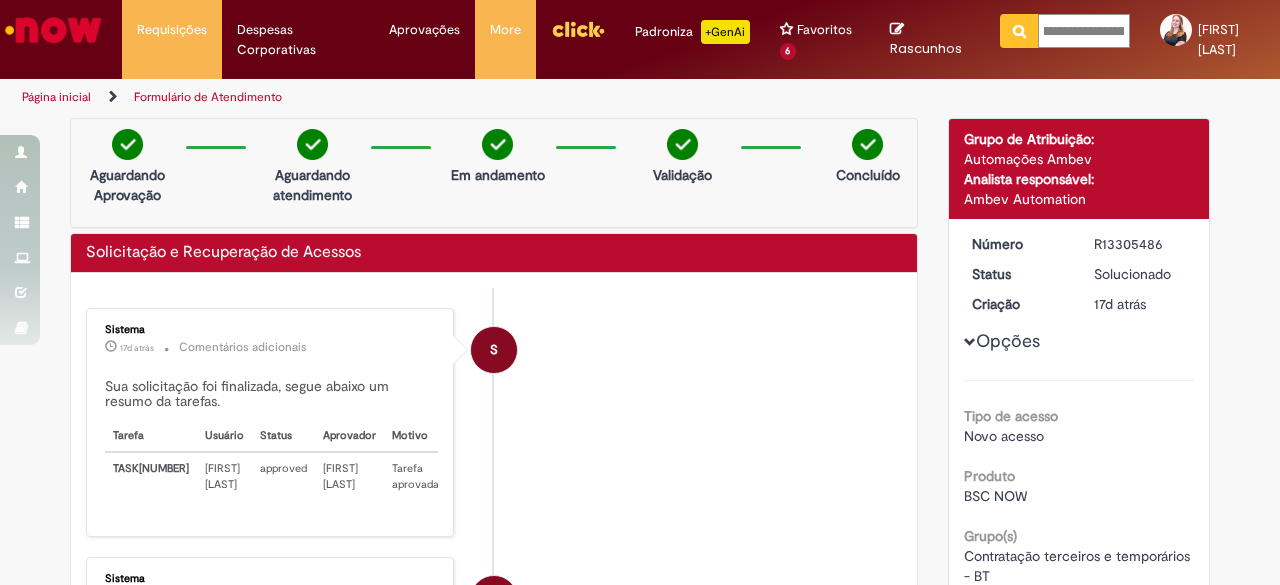 scroll, scrollTop: 0, scrollLeft: 340, axis: horizontal 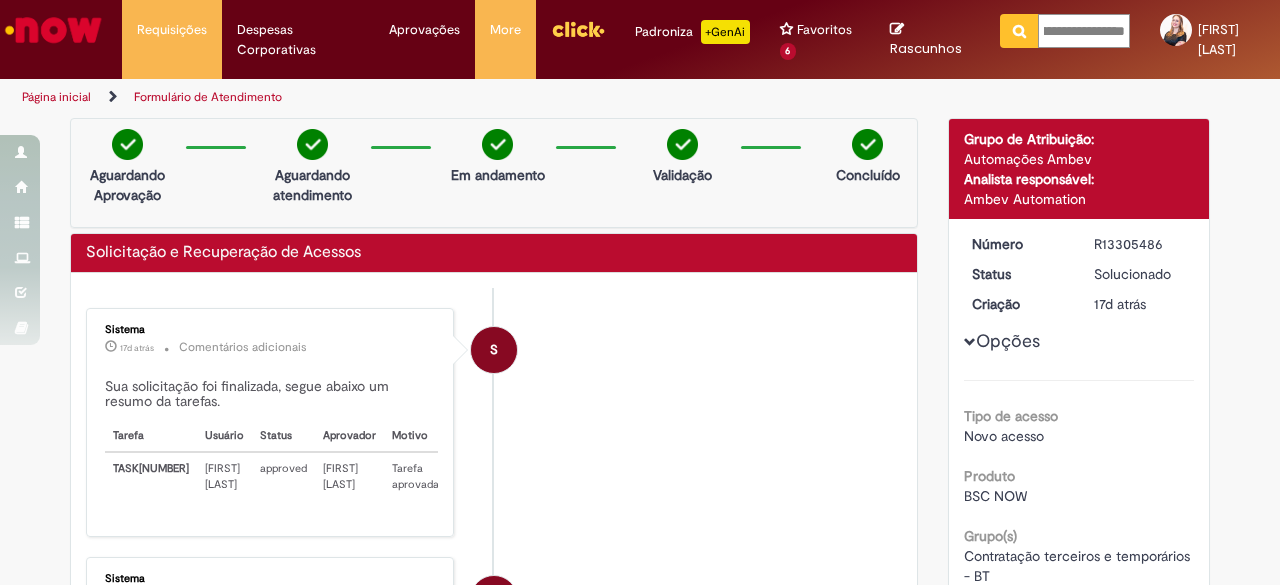 click at bounding box center (1019, 31) 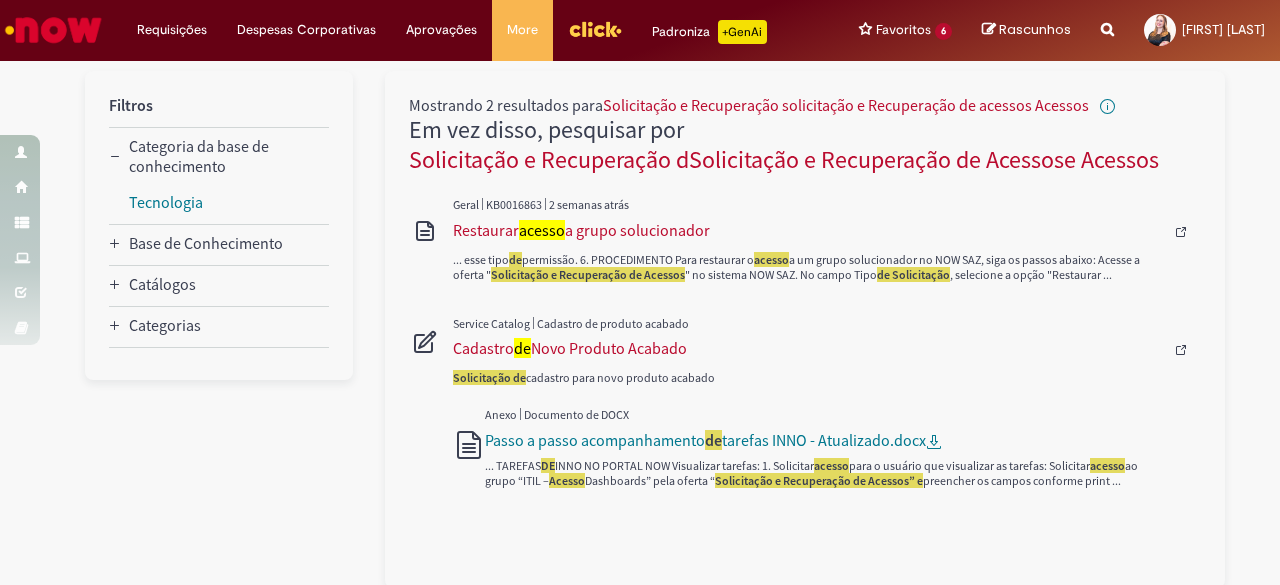 scroll, scrollTop: 0, scrollLeft: 0, axis: both 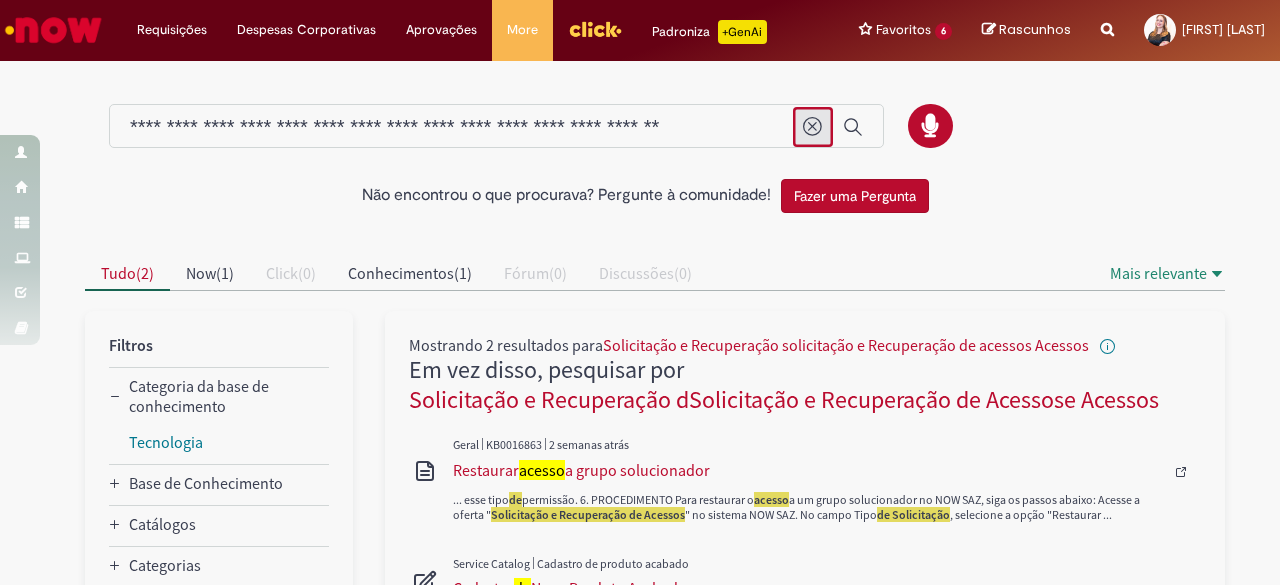 click 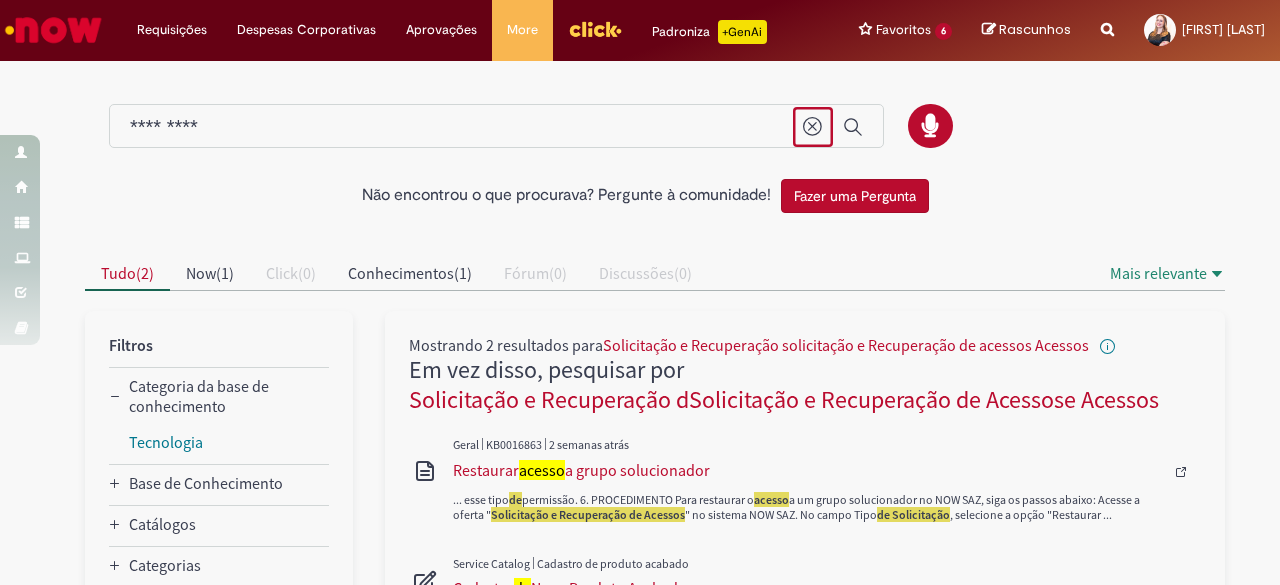 scroll, scrollTop: 0, scrollLeft: 0, axis: both 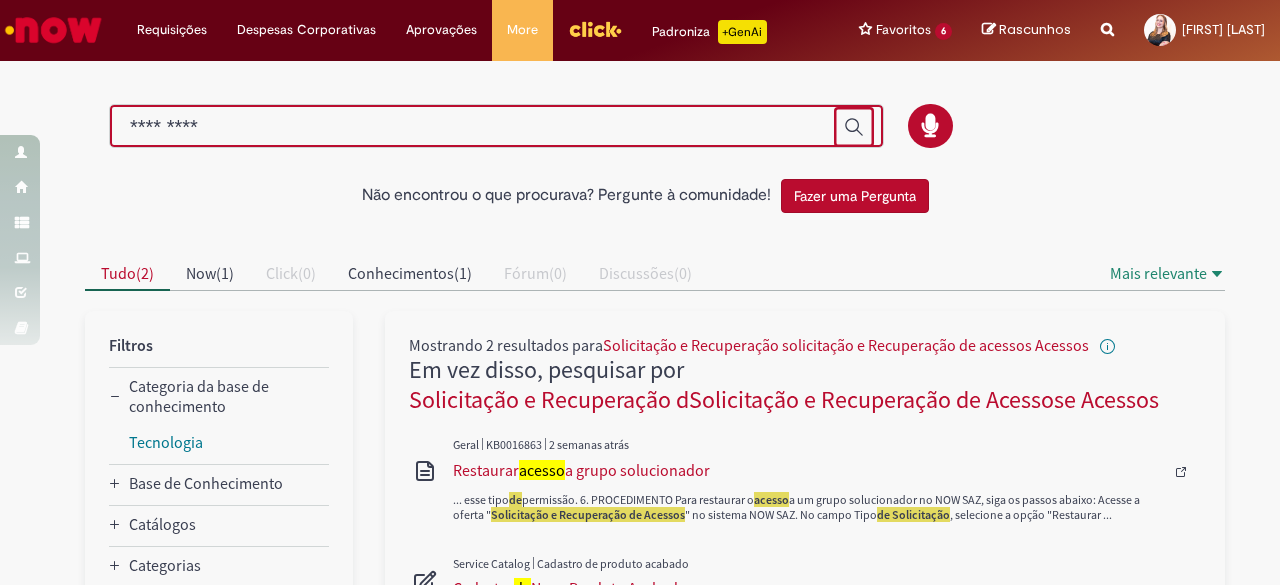 click at bounding box center [477, 127] 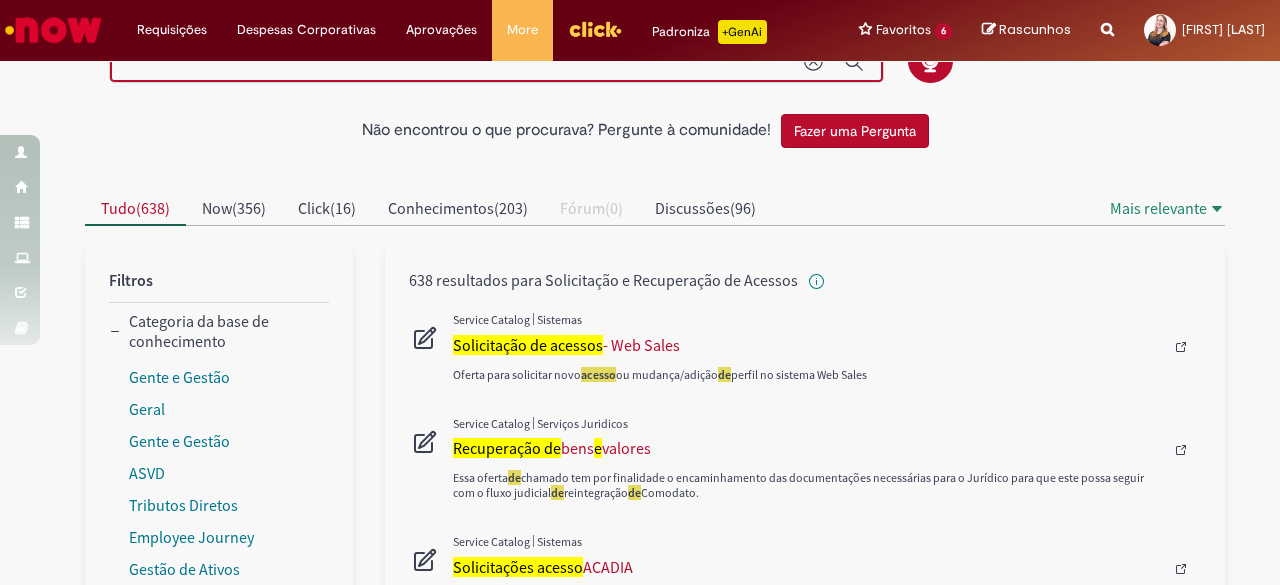 scroll, scrollTop: 0, scrollLeft: 0, axis: both 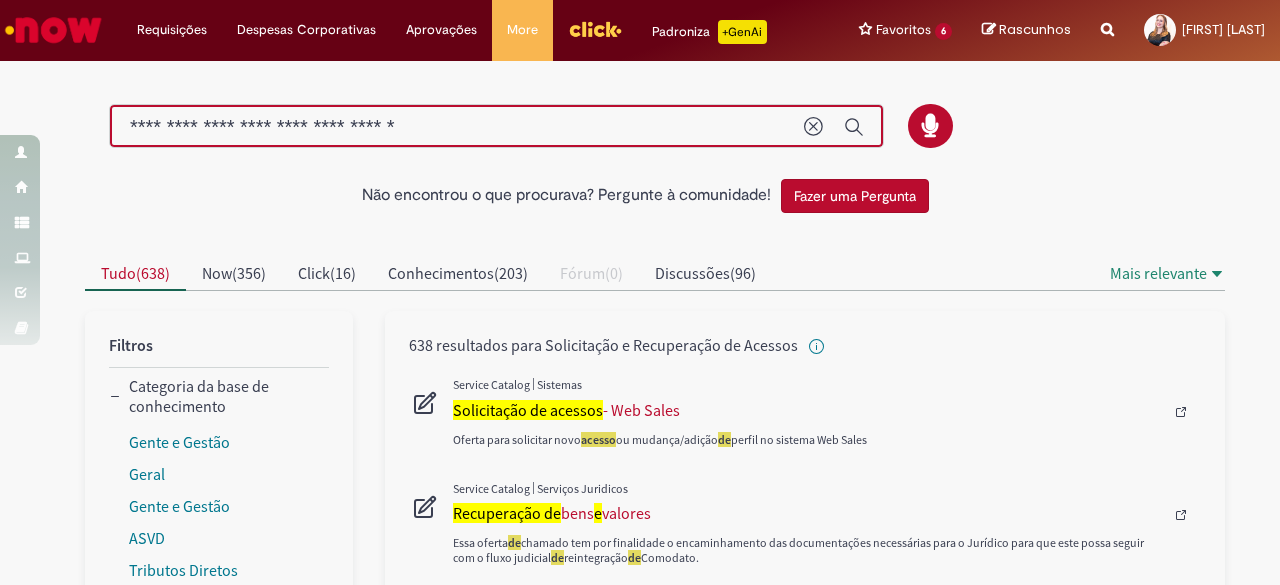 type on "**********" 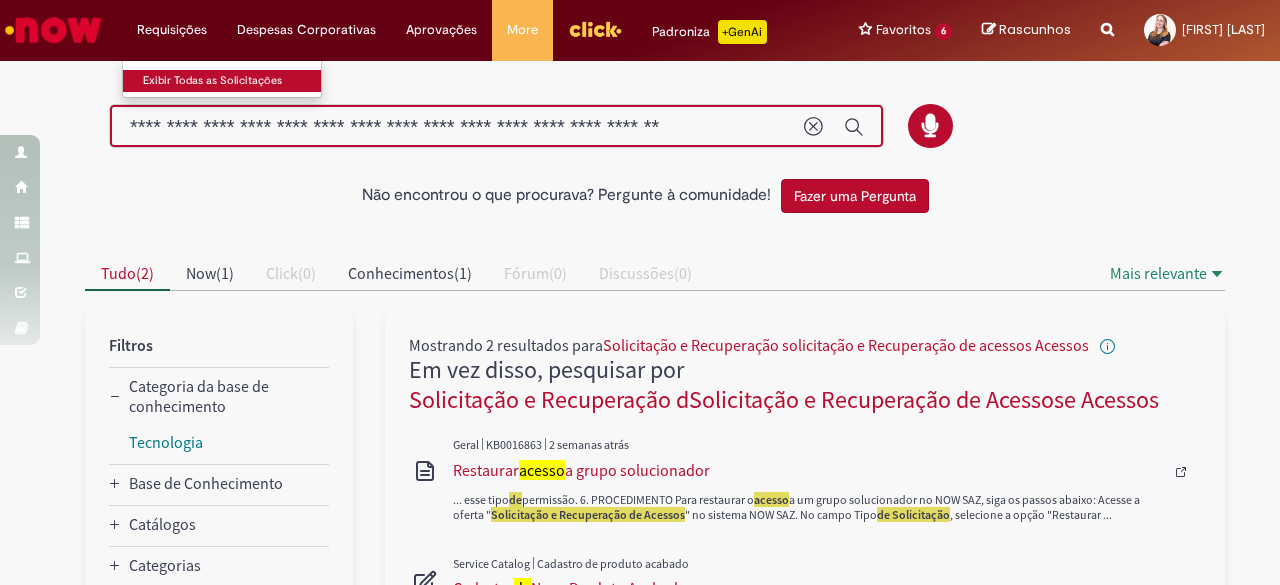 click on "Exibir Todas as Solicitações" at bounding box center (233, 81) 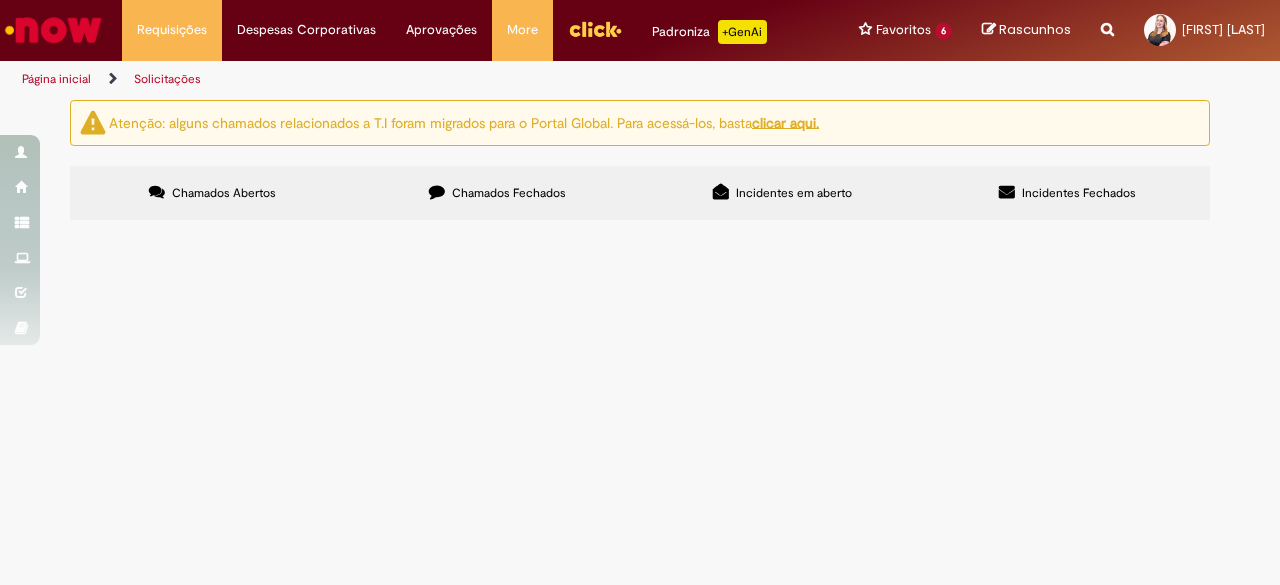 click on "Chamados Fechados" at bounding box center [509, 193] 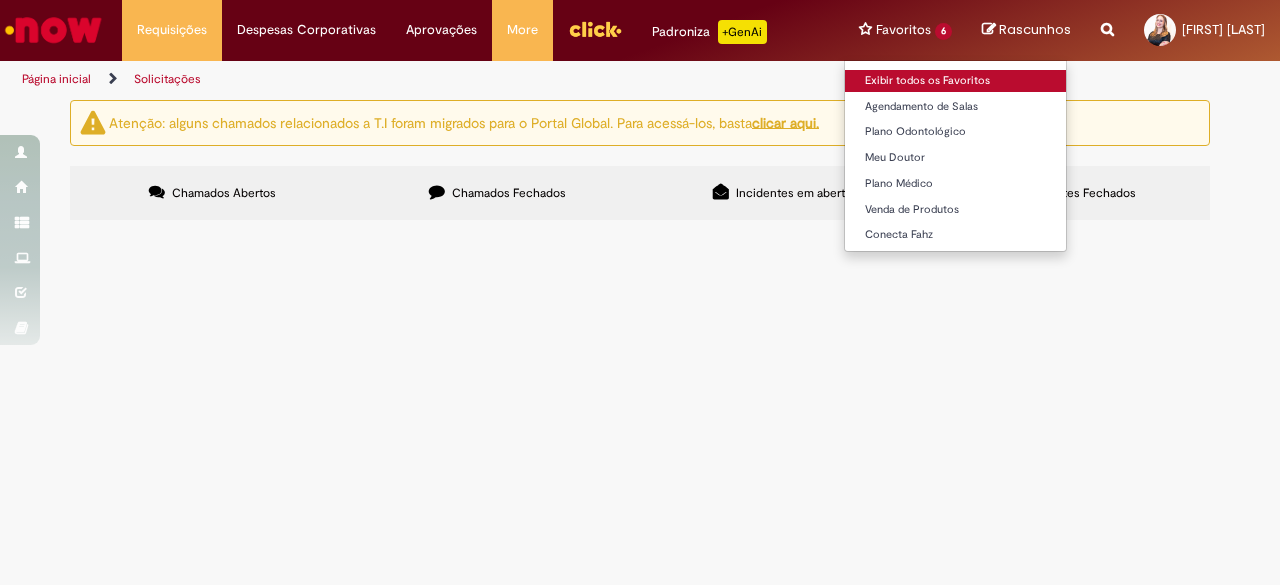 click on "Exibir todos os Favoritos" at bounding box center [955, 81] 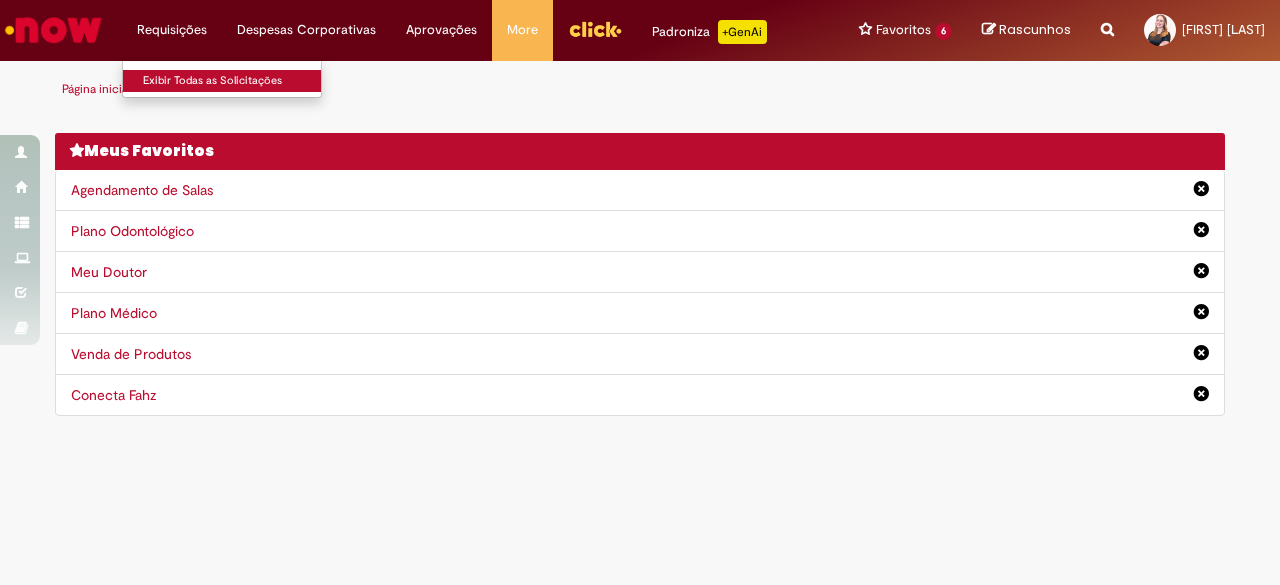 click on "Exibir Todas as Solicitações" at bounding box center (233, 81) 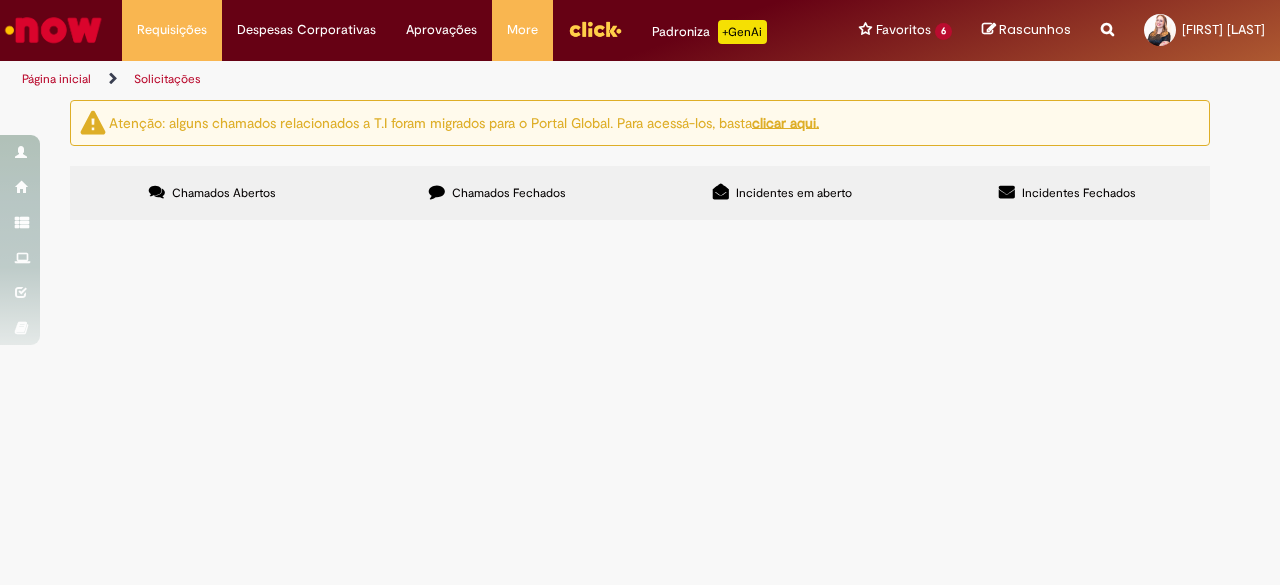 click on "Chamados Fechados" at bounding box center [497, 193] 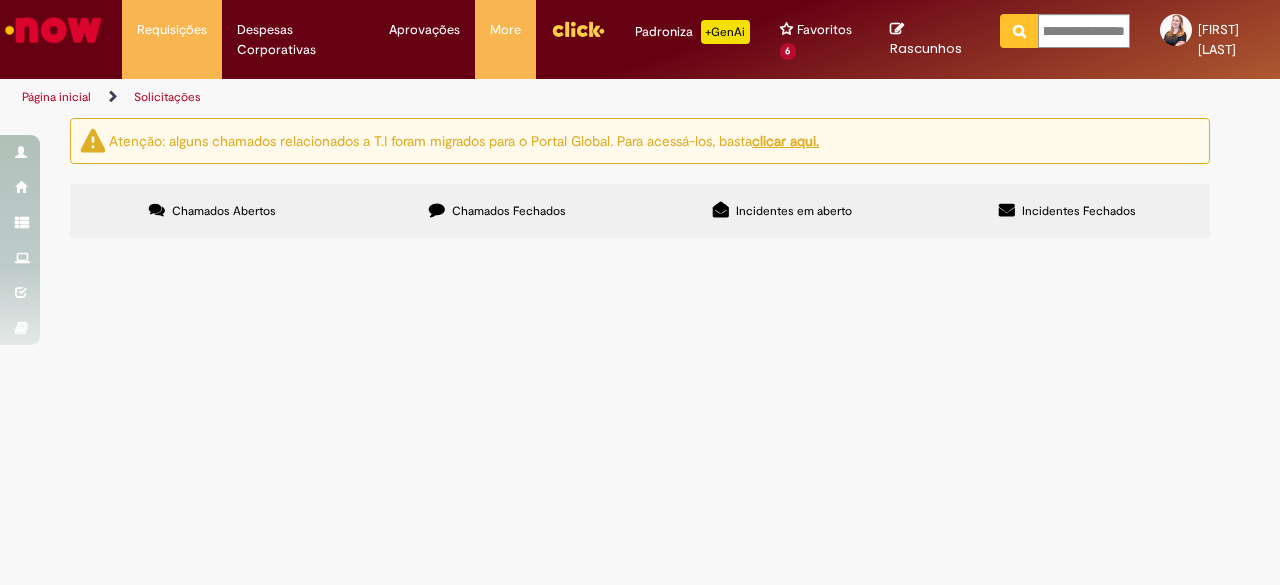 click at bounding box center (1019, 31) 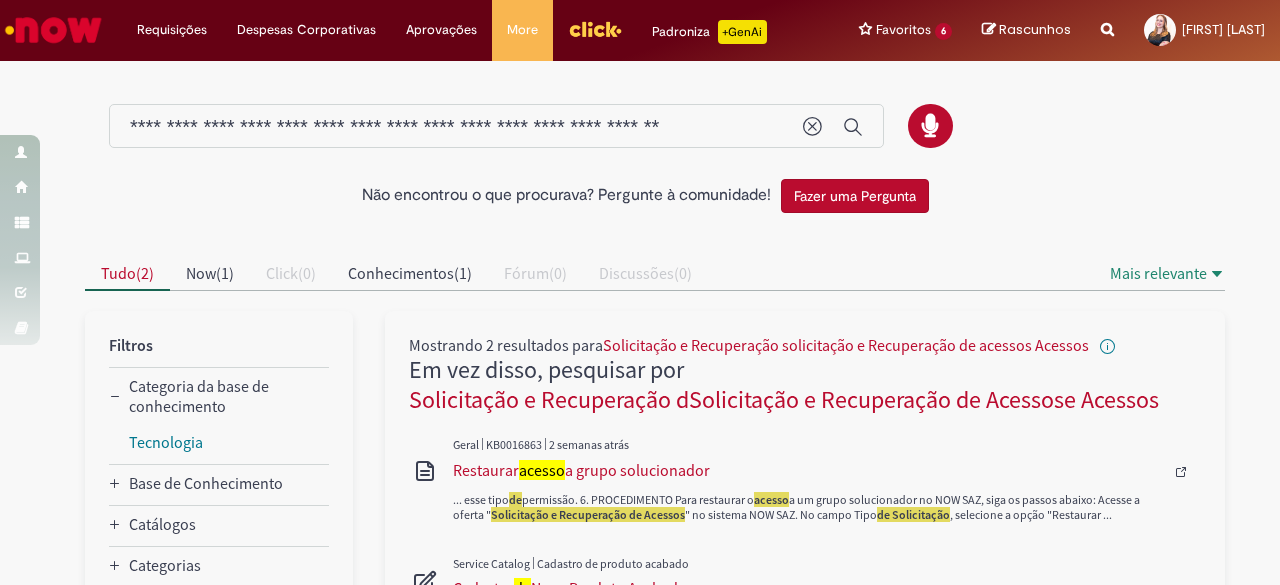 click on "**********" at bounding box center (1107, 30) 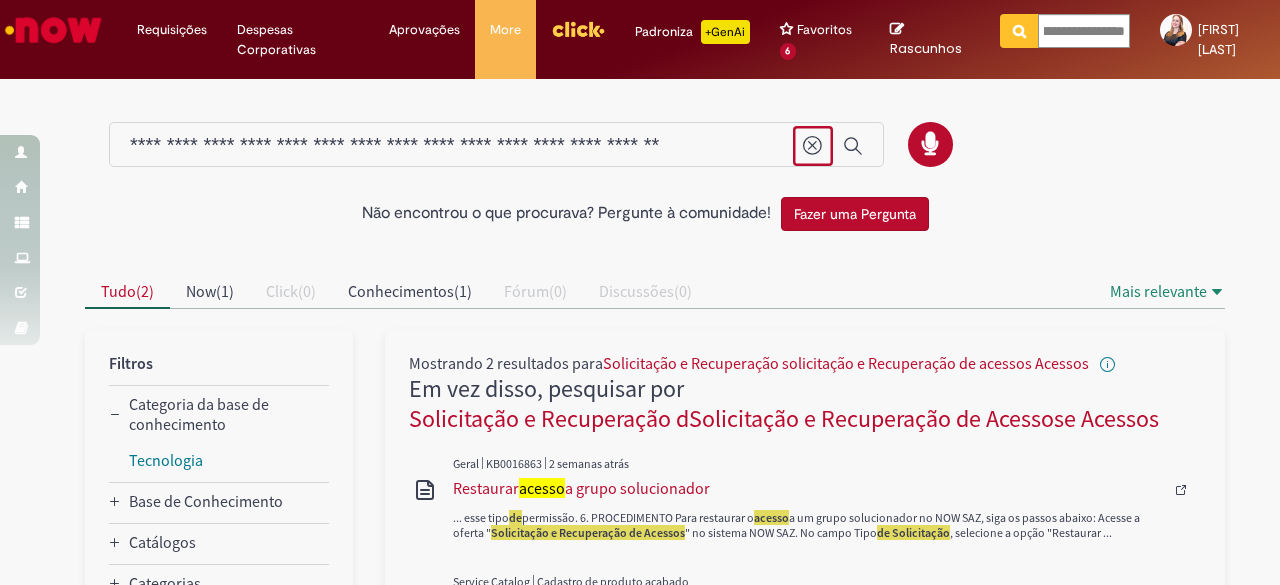 drag, startPoint x: 814, startPoint y: 141, endPoint x: 795, endPoint y: 145, distance: 19.416489 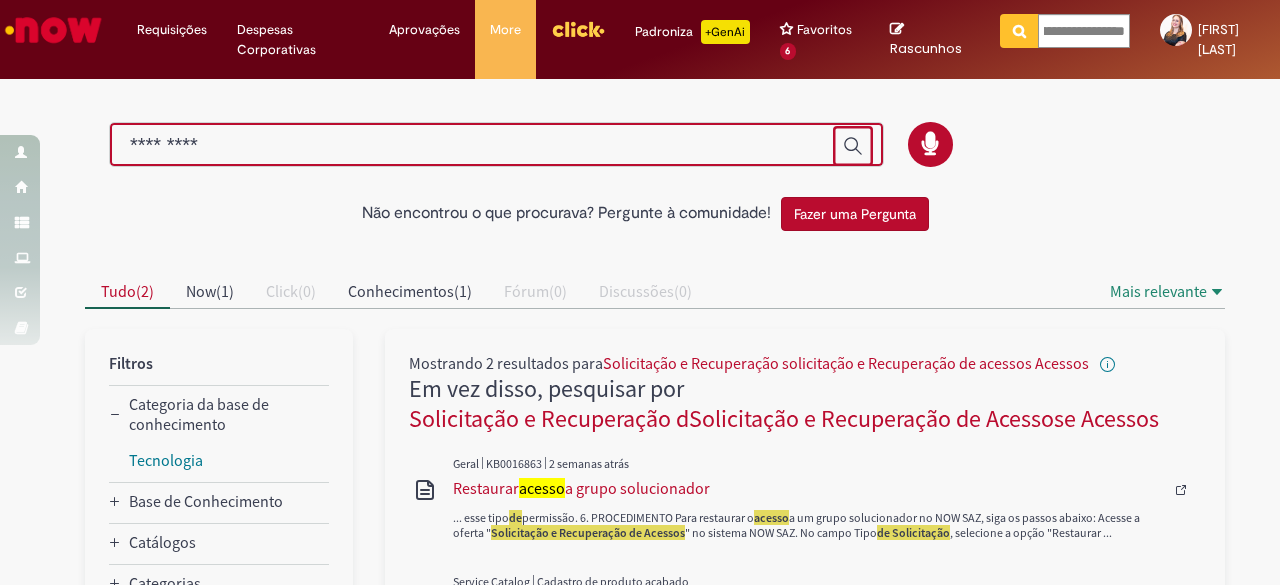 scroll, scrollTop: 0, scrollLeft: 0, axis: both 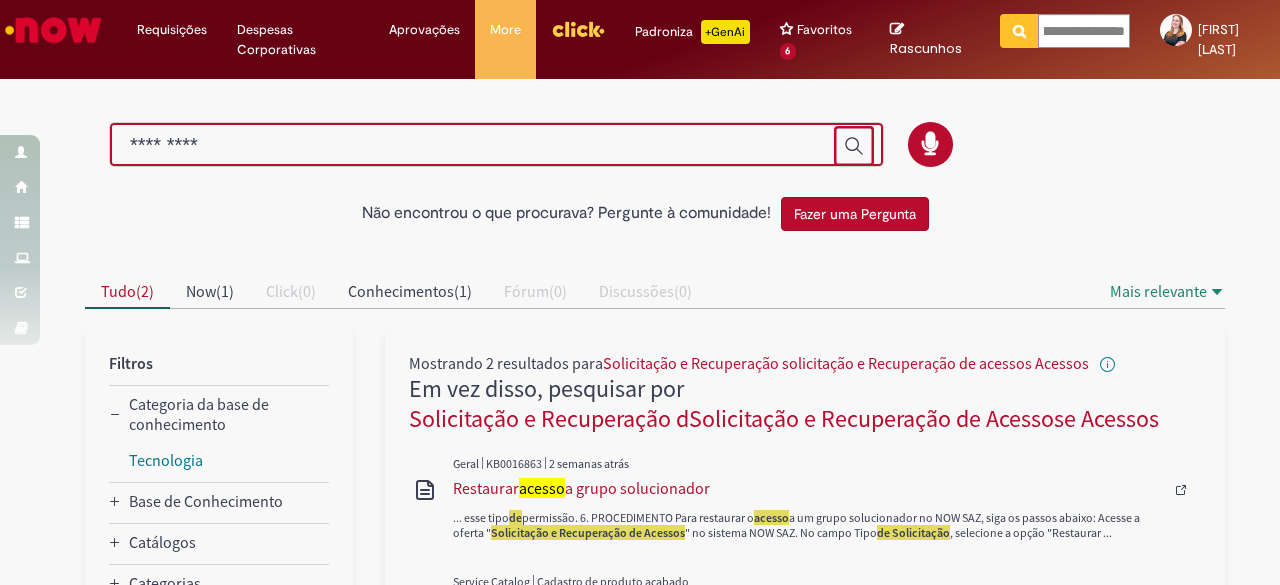 click at bounding box center (477, 145) 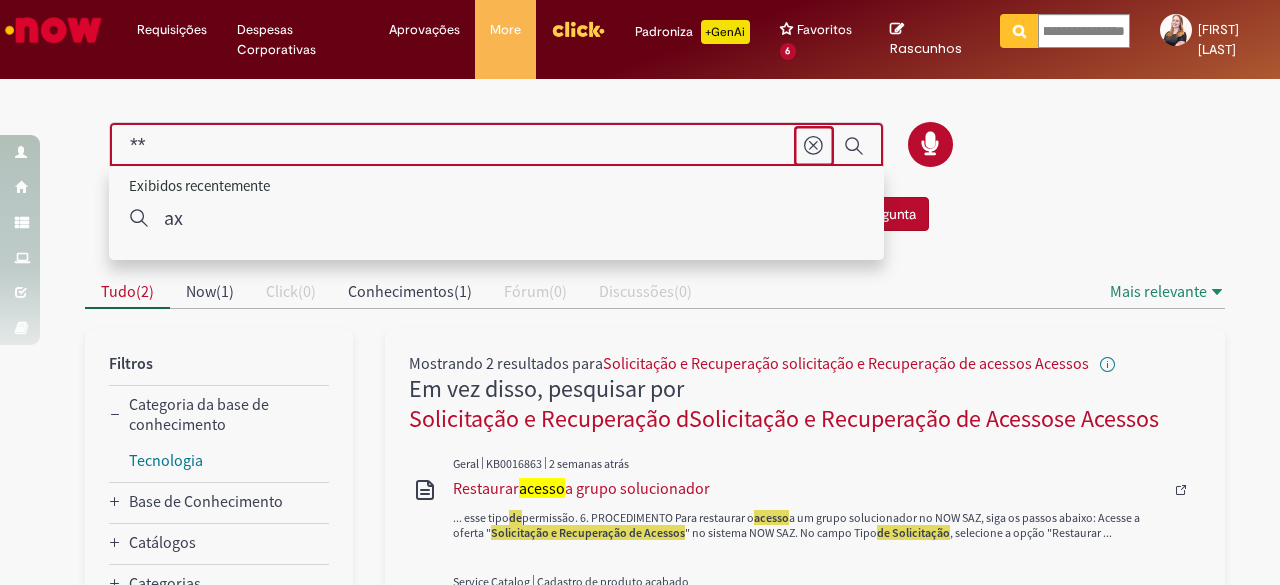 type on "*" 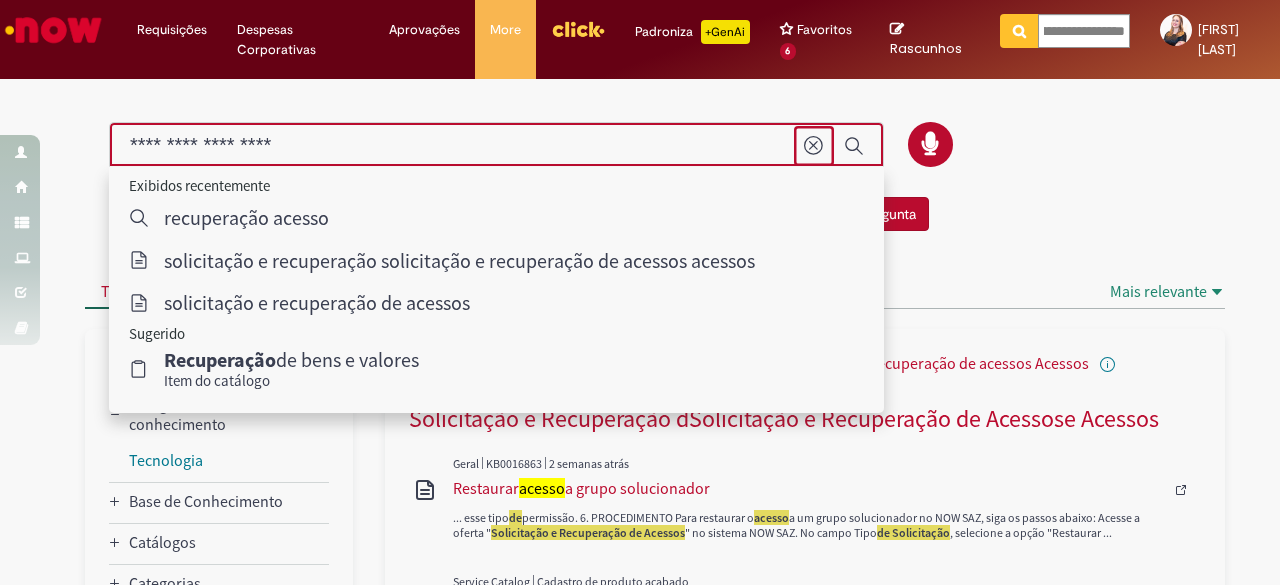type on "**********" 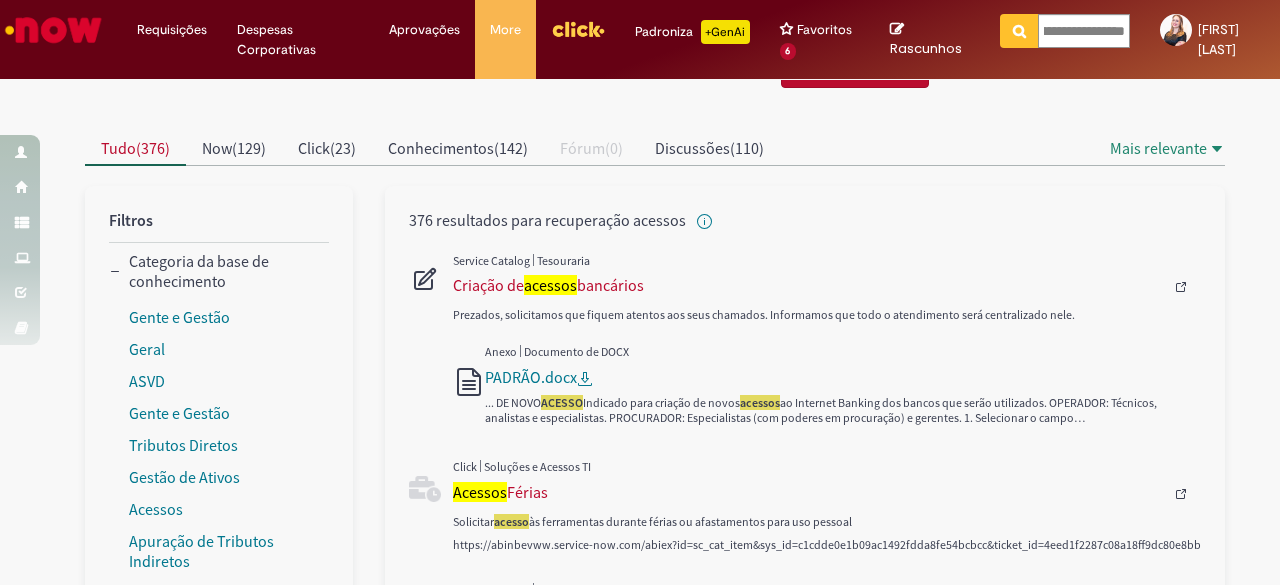 scroll, scrollTop: 0, scrollLeft: 0, axis: both 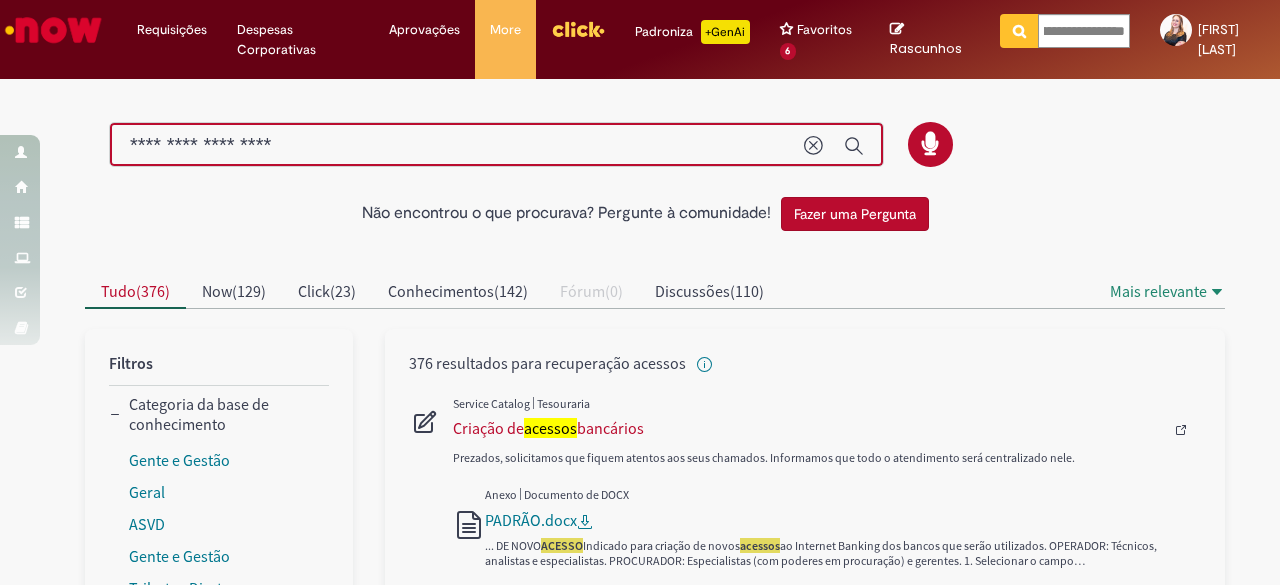 click at bounding box center [655, 1033] 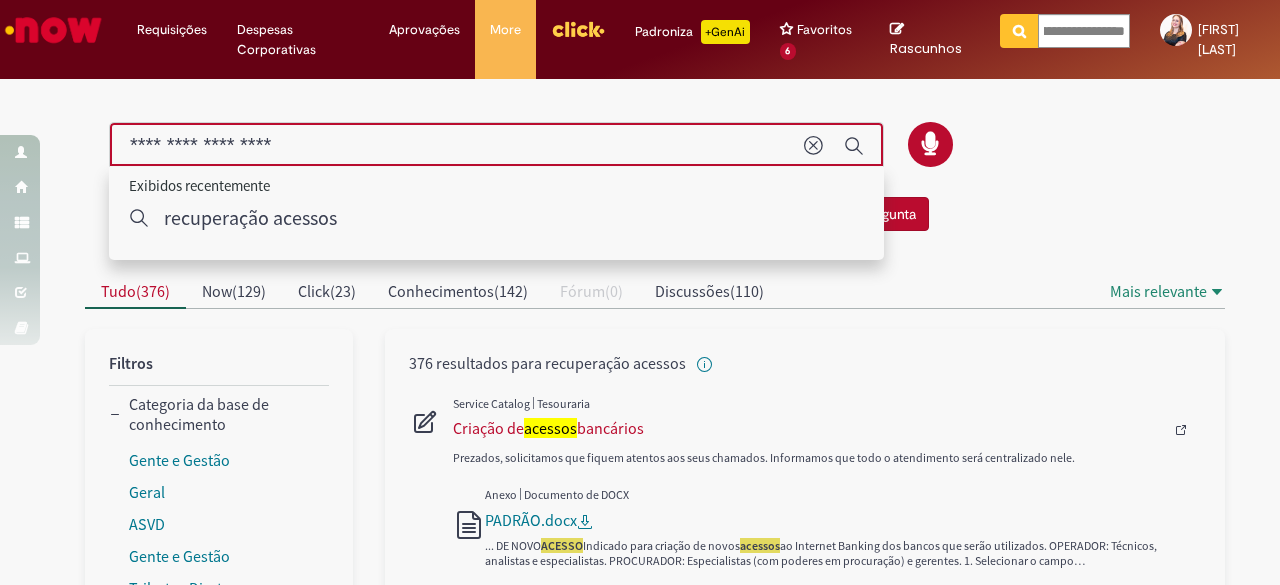 click on "**********" at bounding box center [457, 145] 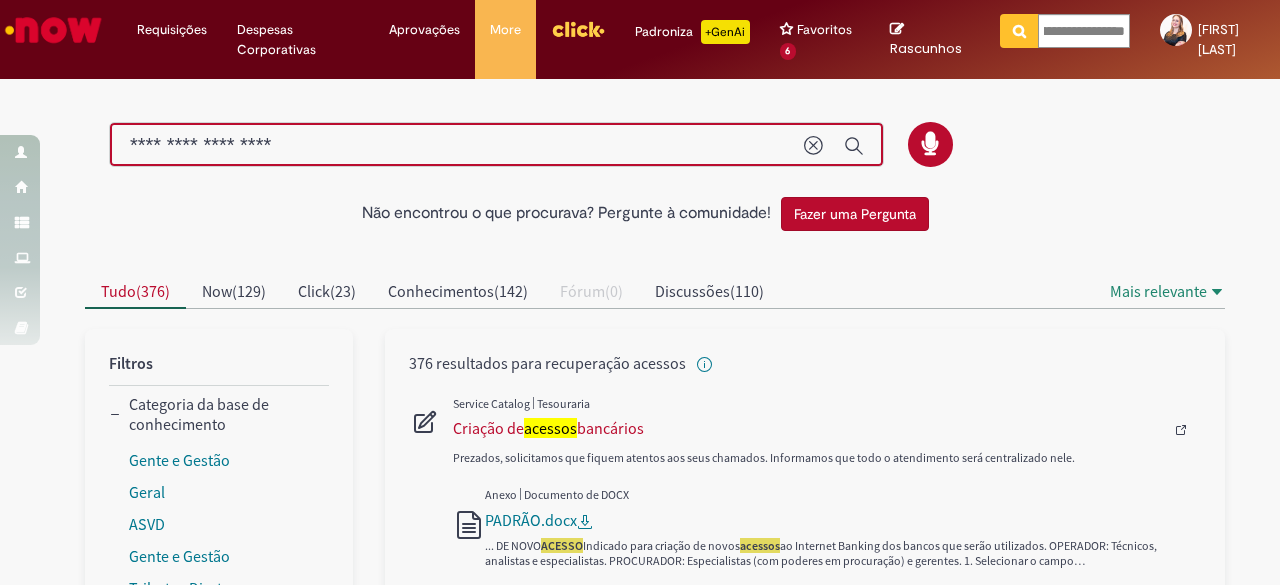 click on "**********" at bounding box center [457, 145] 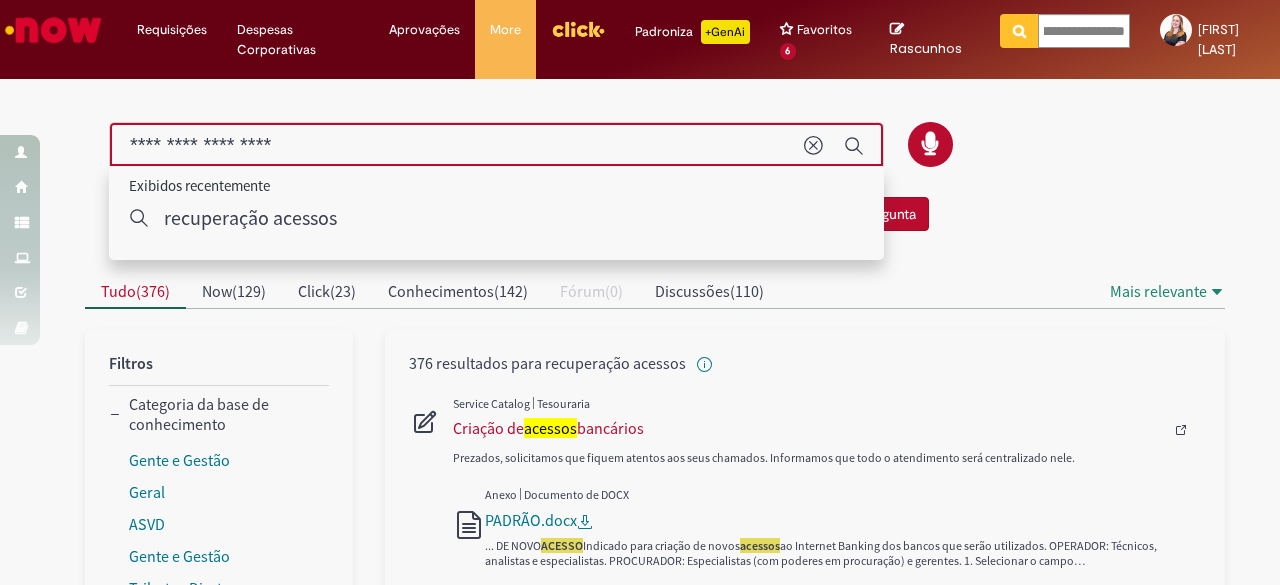 click on "**********" at bounding box center [457, 145] 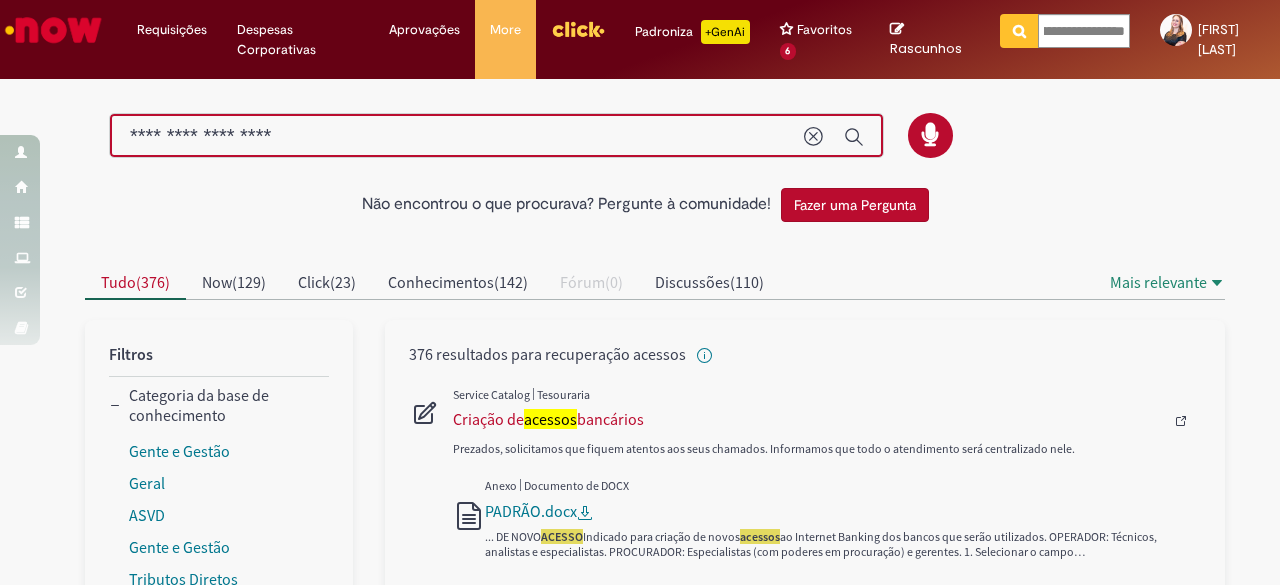scroll, scrollTop: 0, scrollLeft: 0, axis: both 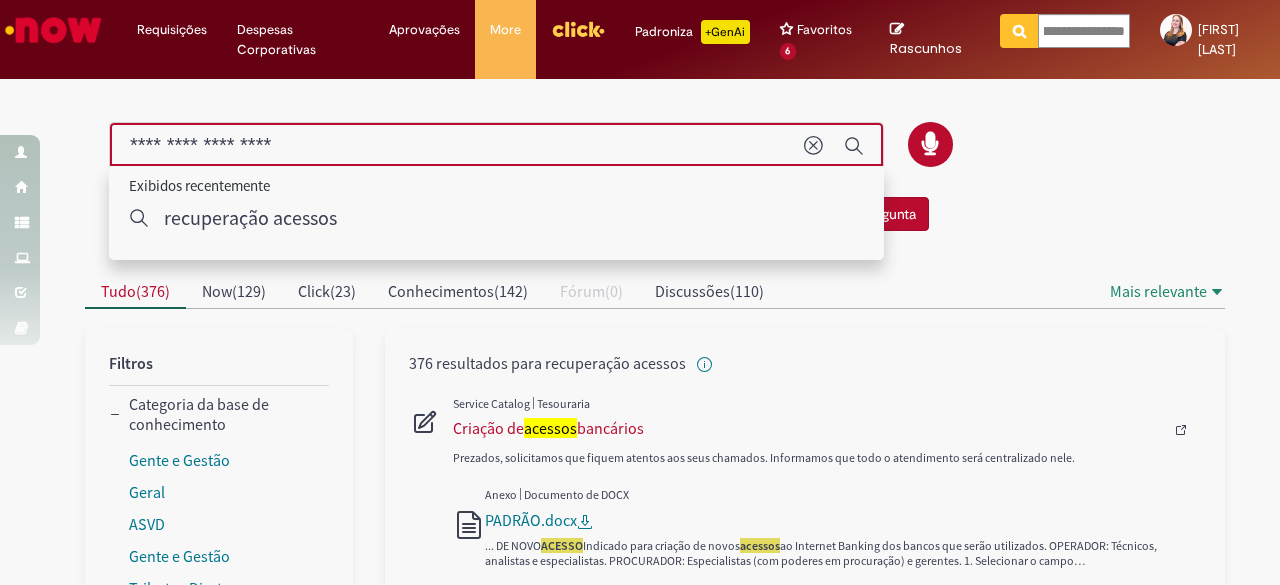 click on "**********" at bounding box center (457, 145) 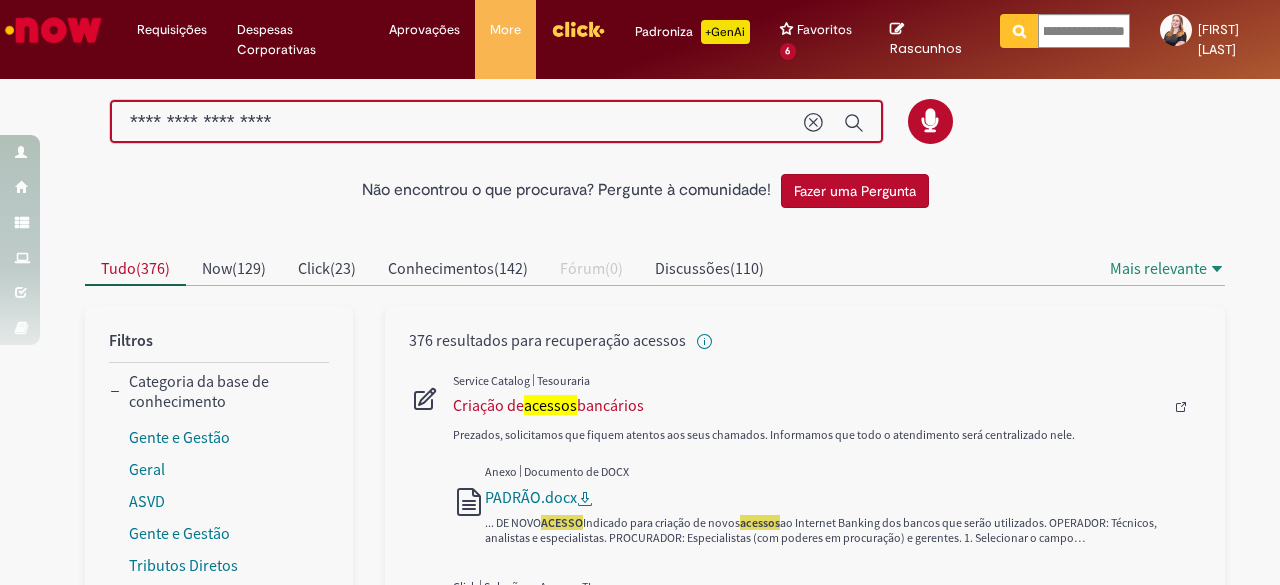 scroll, scrollTop: 0, scrollLeft: 0, axis: both 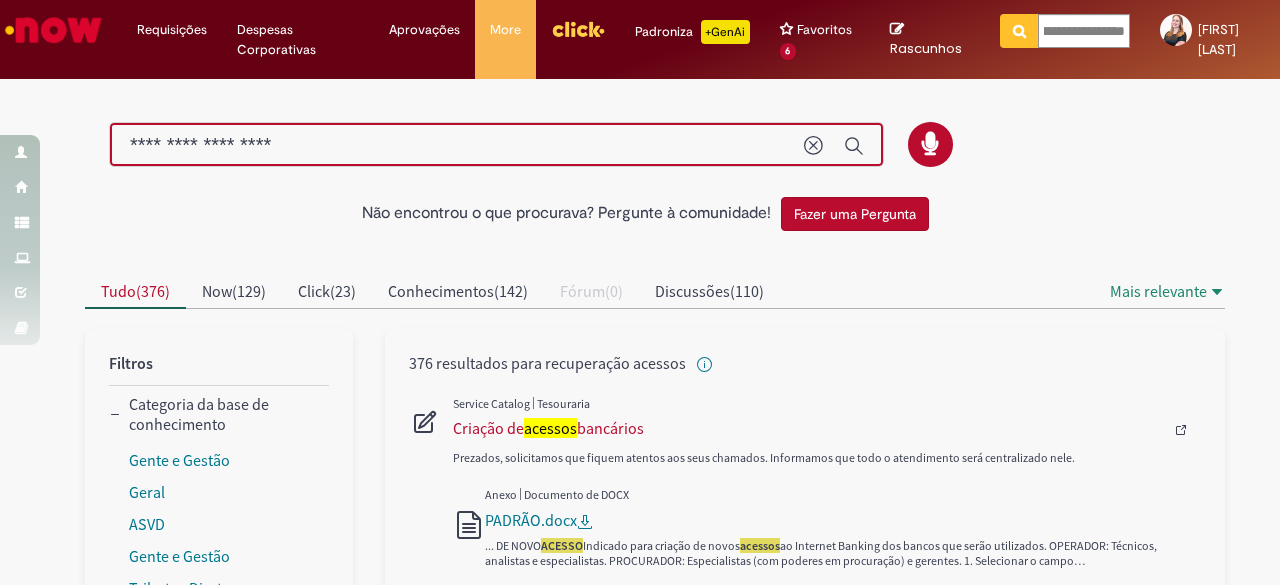 click on "**********" at bounding box center (457, 145) 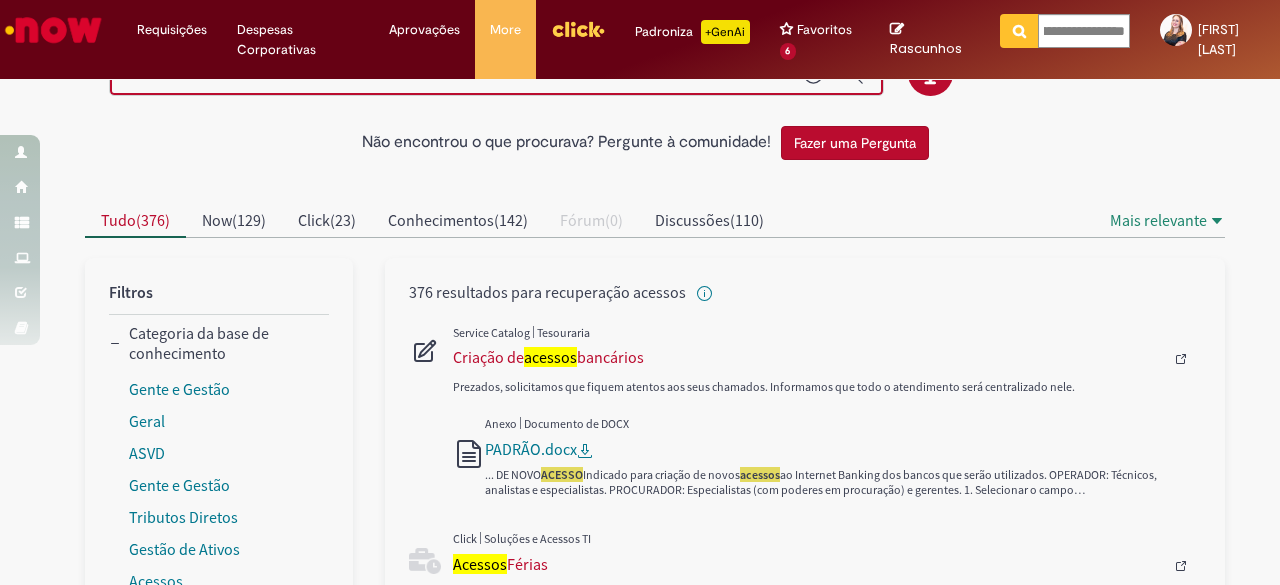 scroll, scrollTop: 0, scrollLeft: 0, axis: both 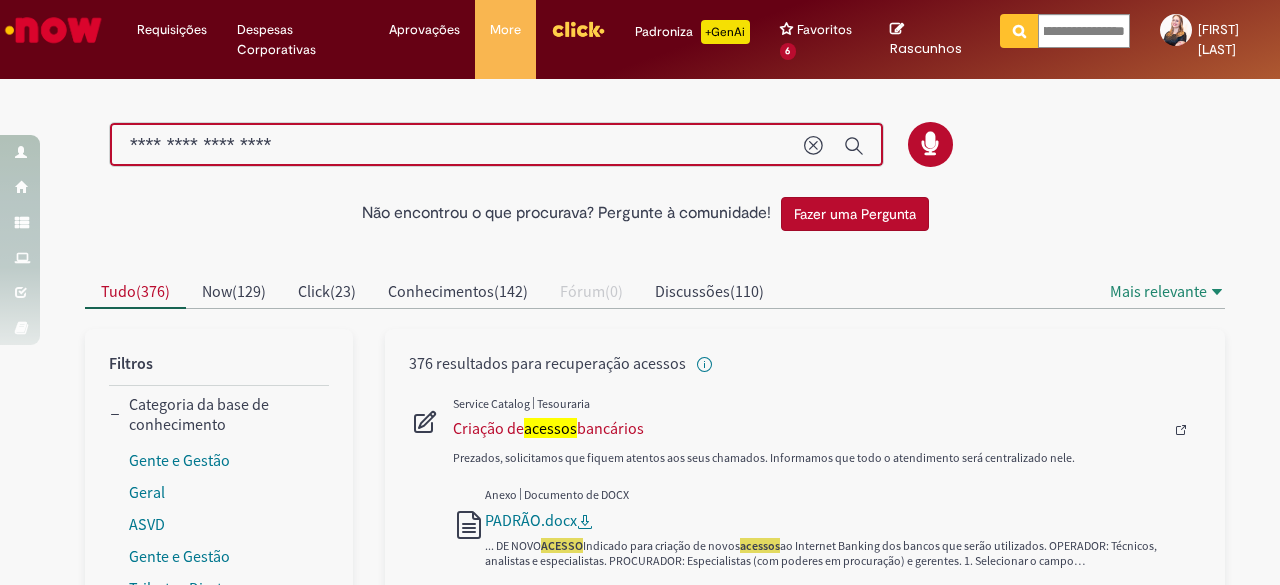 click on "**********" at bounding box center [457, 145] 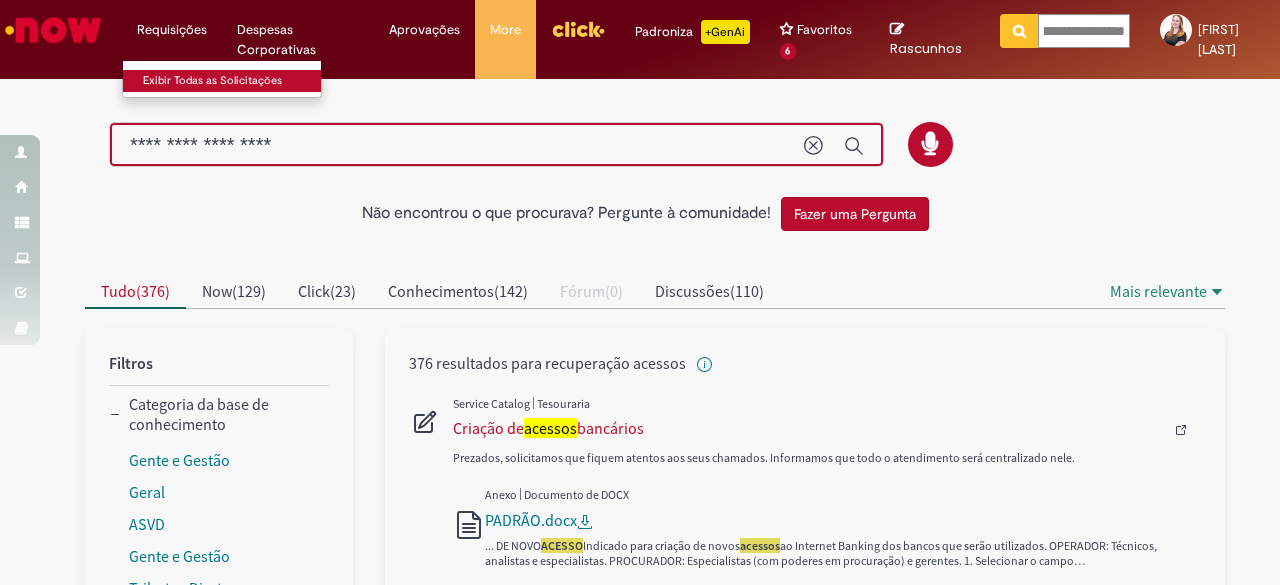 click on "Exibir Todas as Solicitações" at bounding box center (233, 81) 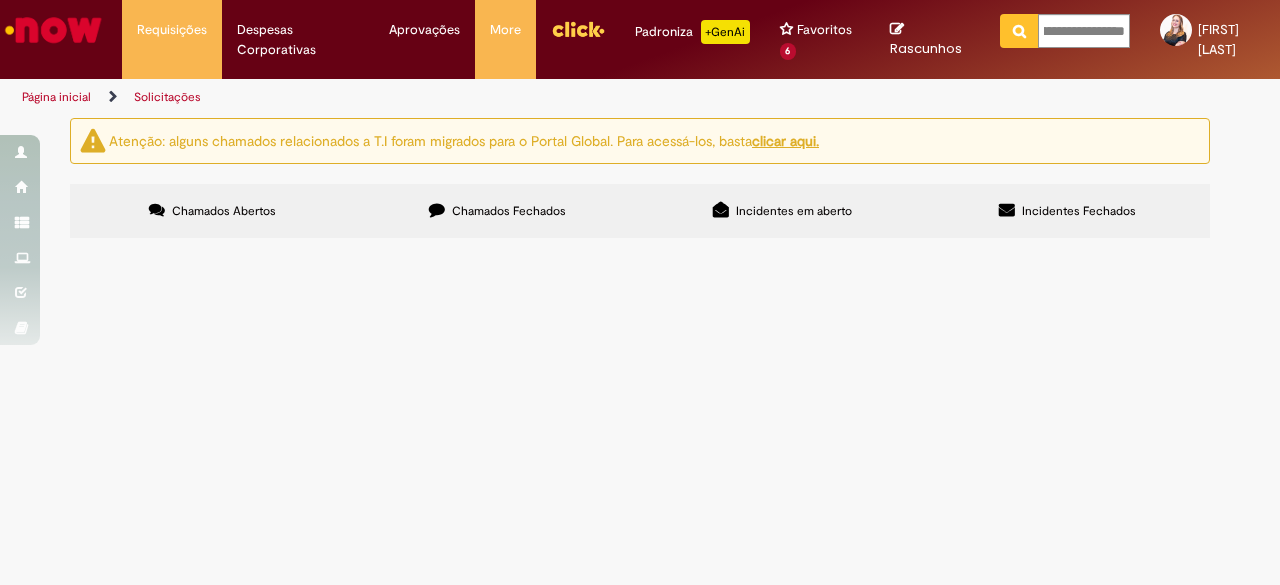 click on "Chamados Fechados" at bounding box center (509, 211) 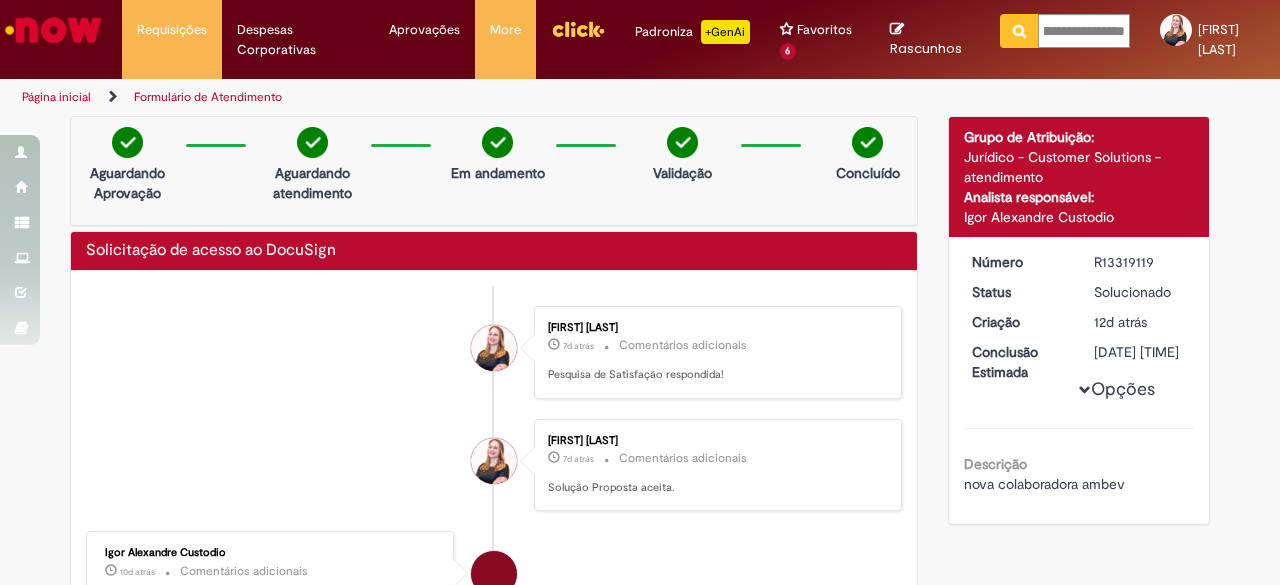 scroll, scrollTop: 0, scrollLeft: 0, axis: both 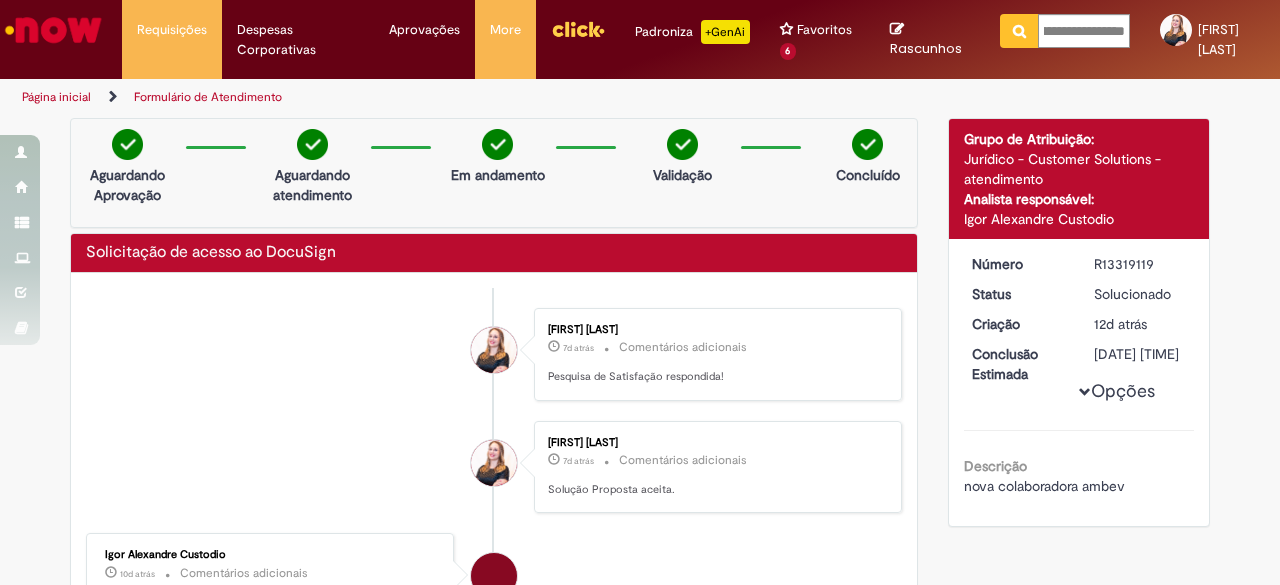 click on "Opções" at bounding box center (0, 0) 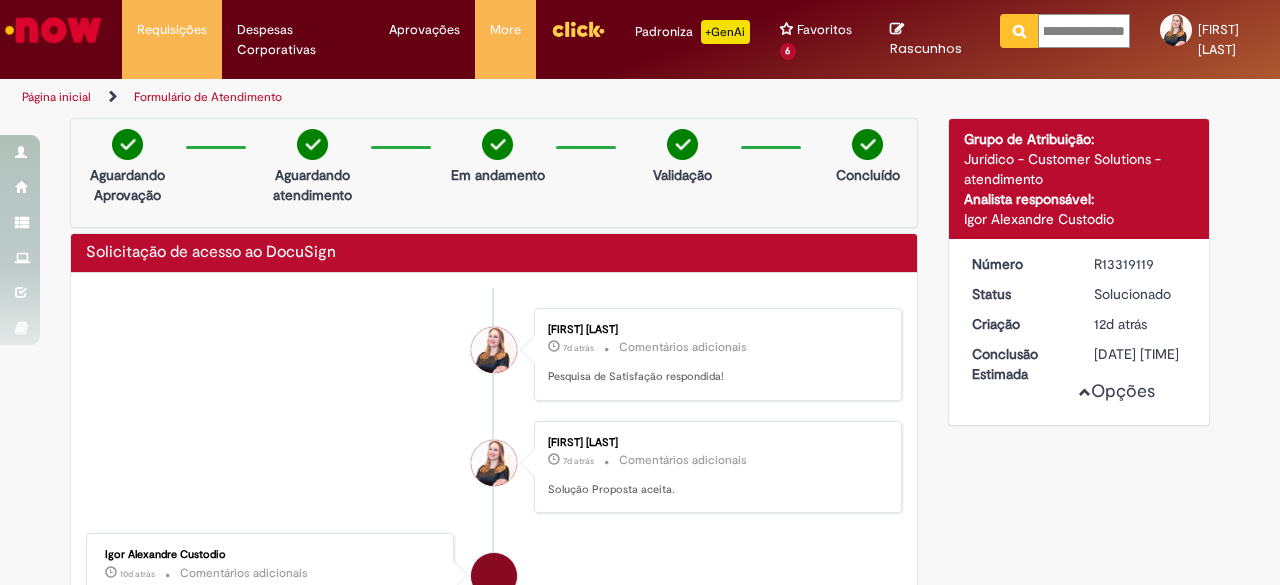 click on "**********" at bounding box center [1084, 31] 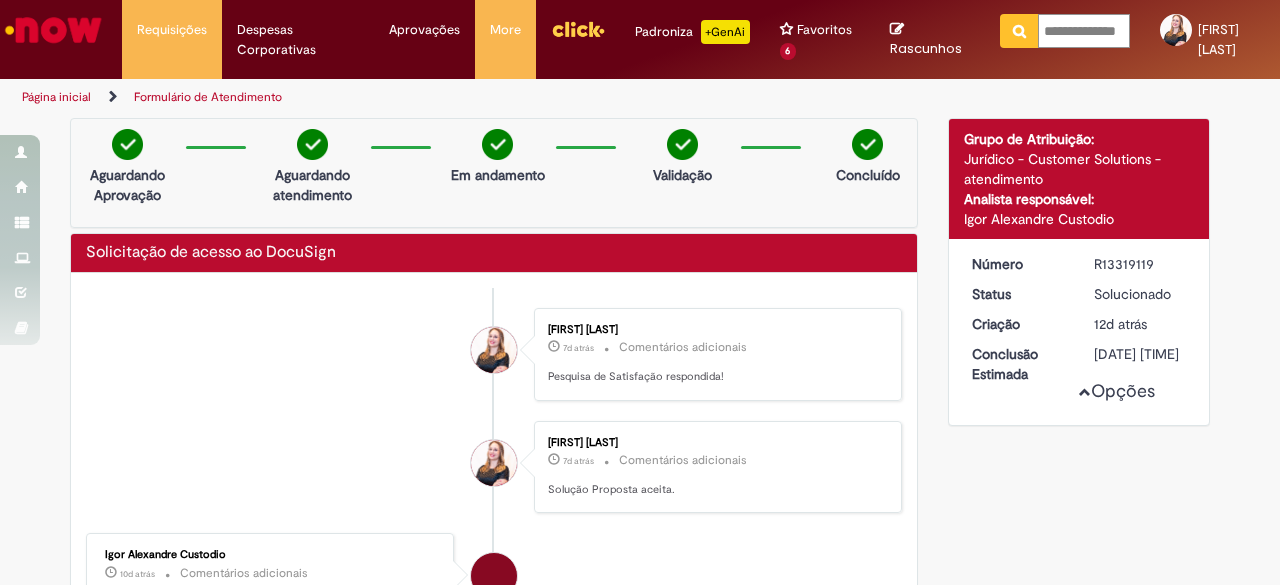scroll, scrollTop: 0, scrollLeft: 0, axis: both 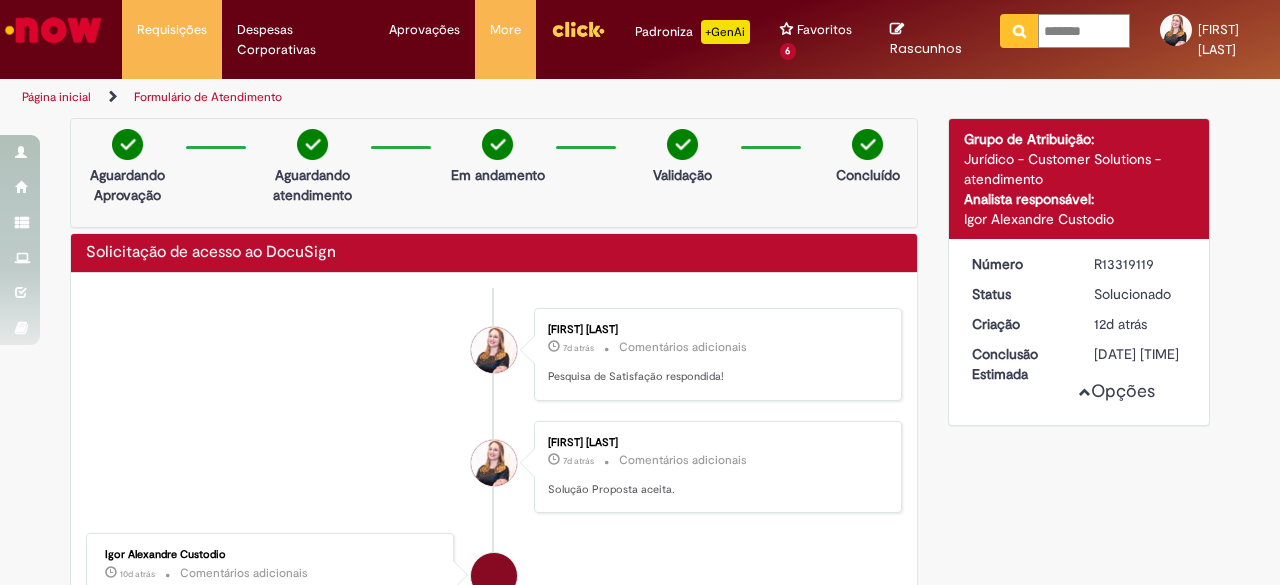 drag, startPoint x: 1099, startPoint y: 27, endPoint x: 639, endPoint y: 41, distance: 460.21298 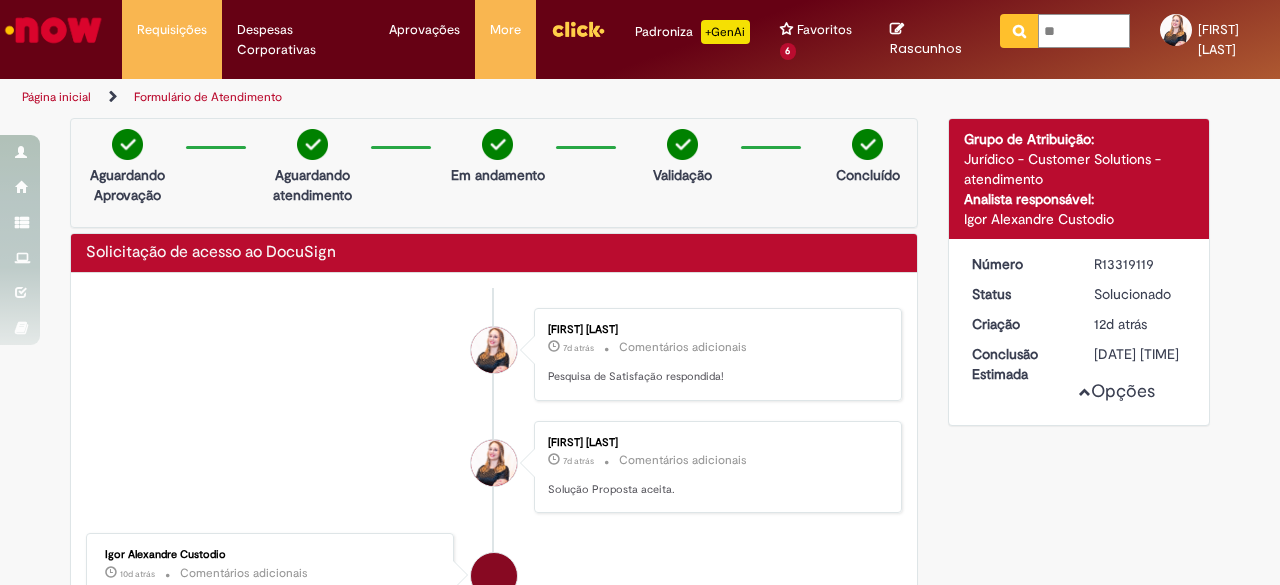 type on "*" 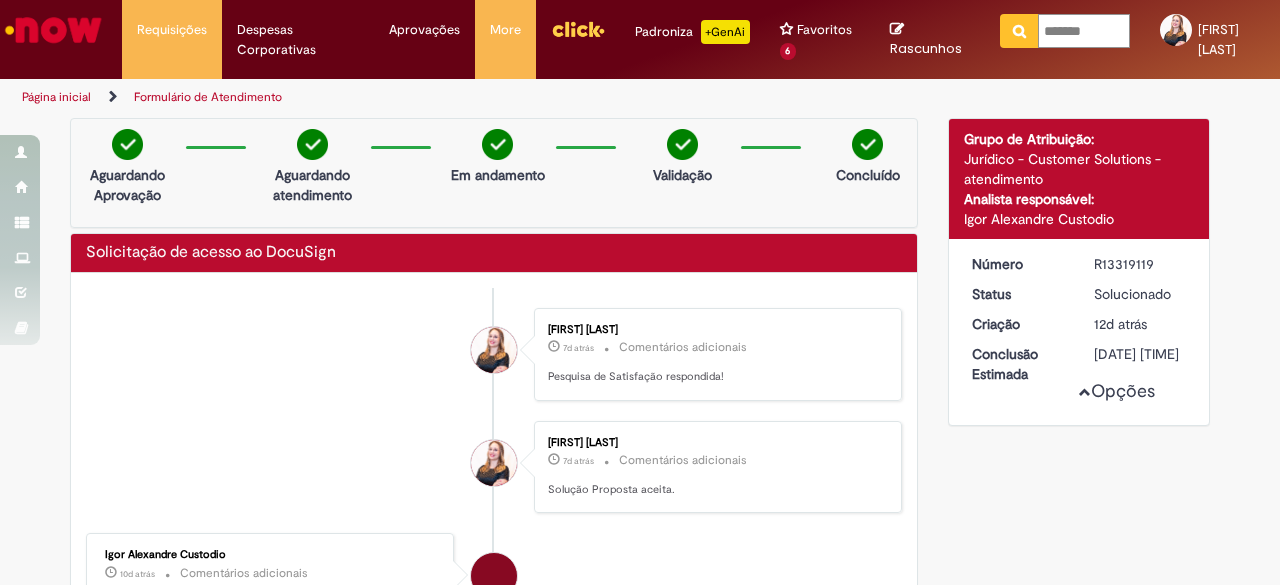 type on "********" 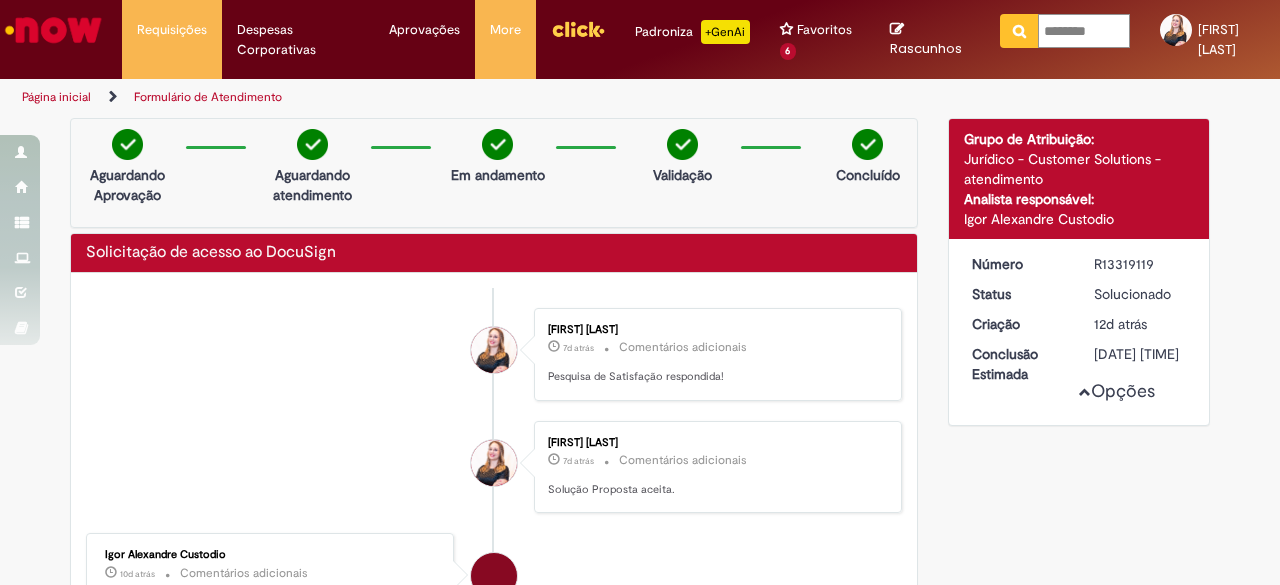 click at bounding box center (1019, 31) 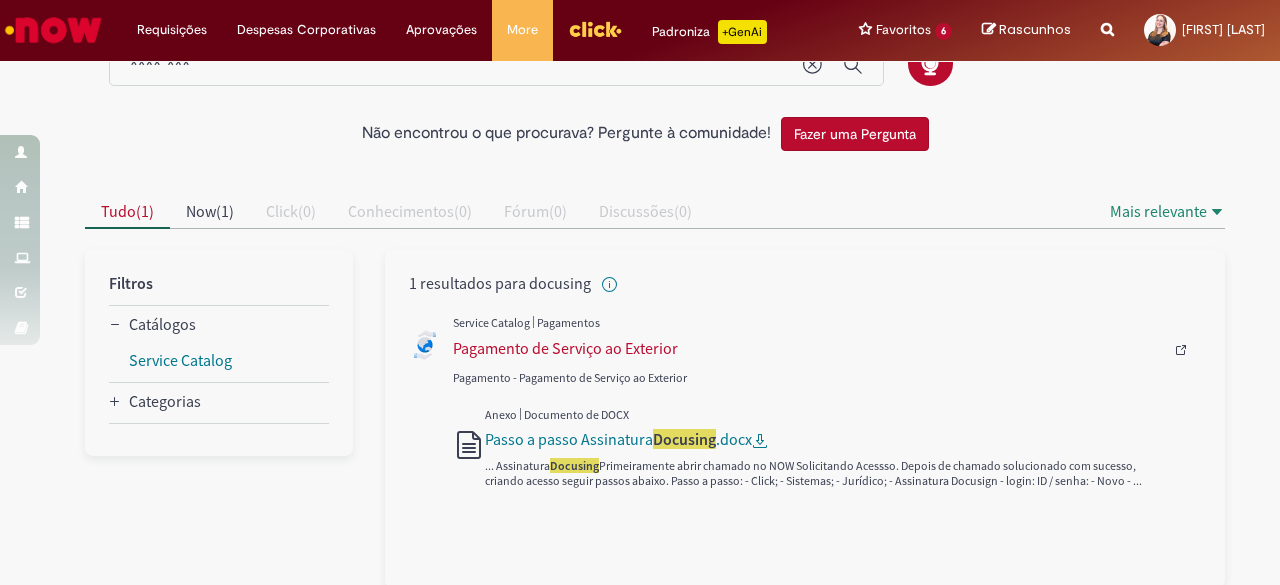 scroll, scrollTop: 0, scrollLeft: 0, axis: both 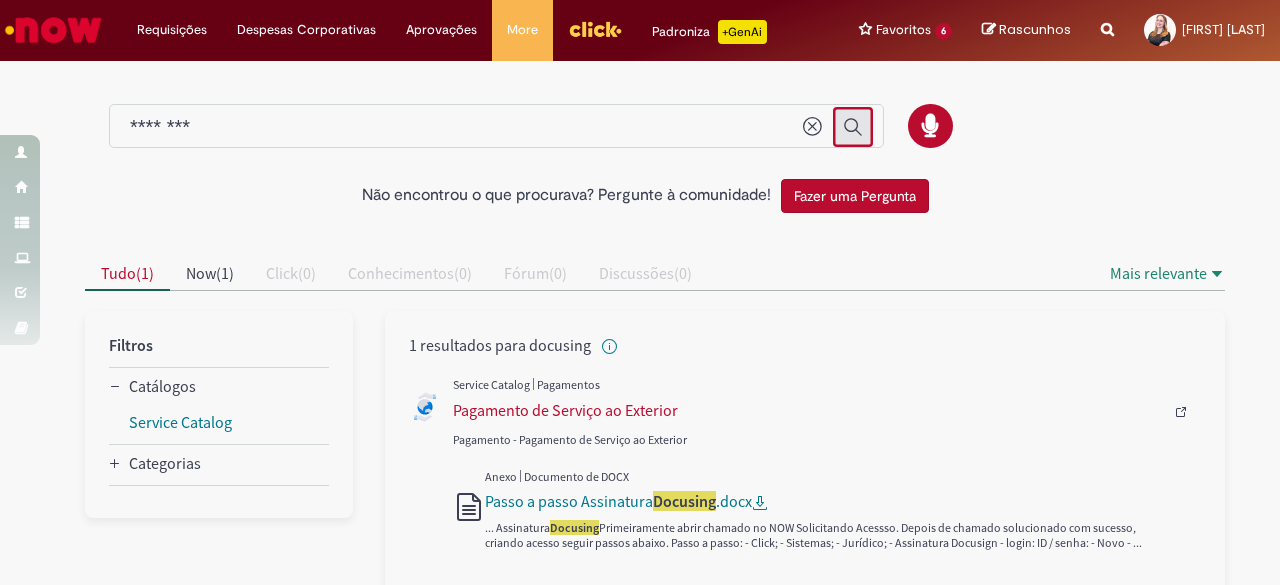 click at bounding box center (853, 127) 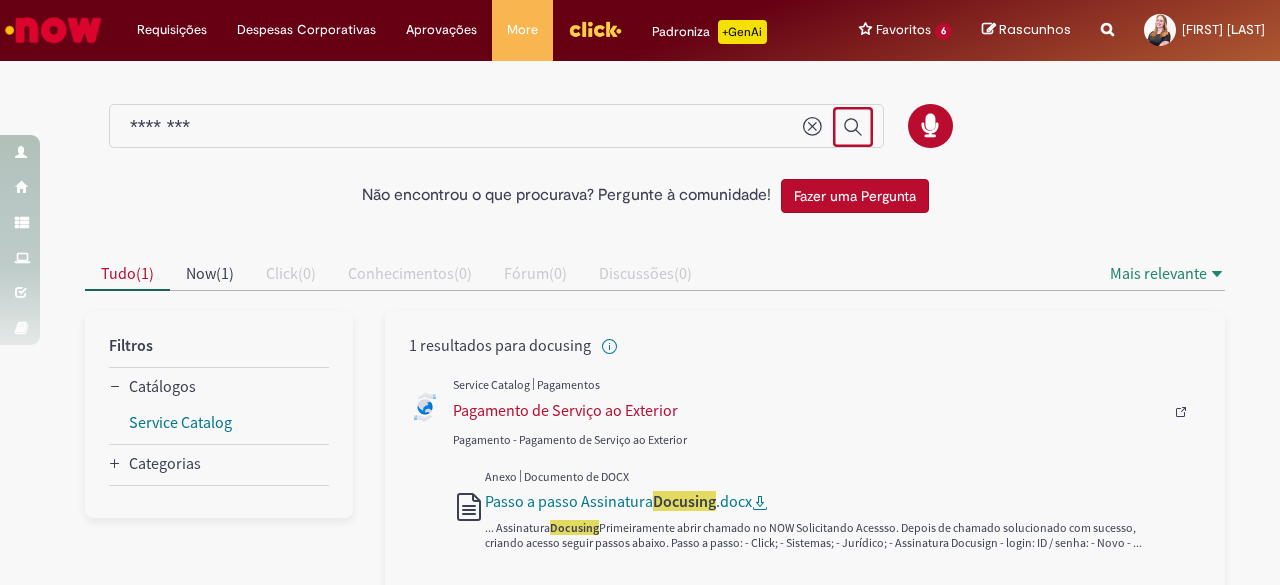 click on "********" at bounding box center [456, 127] 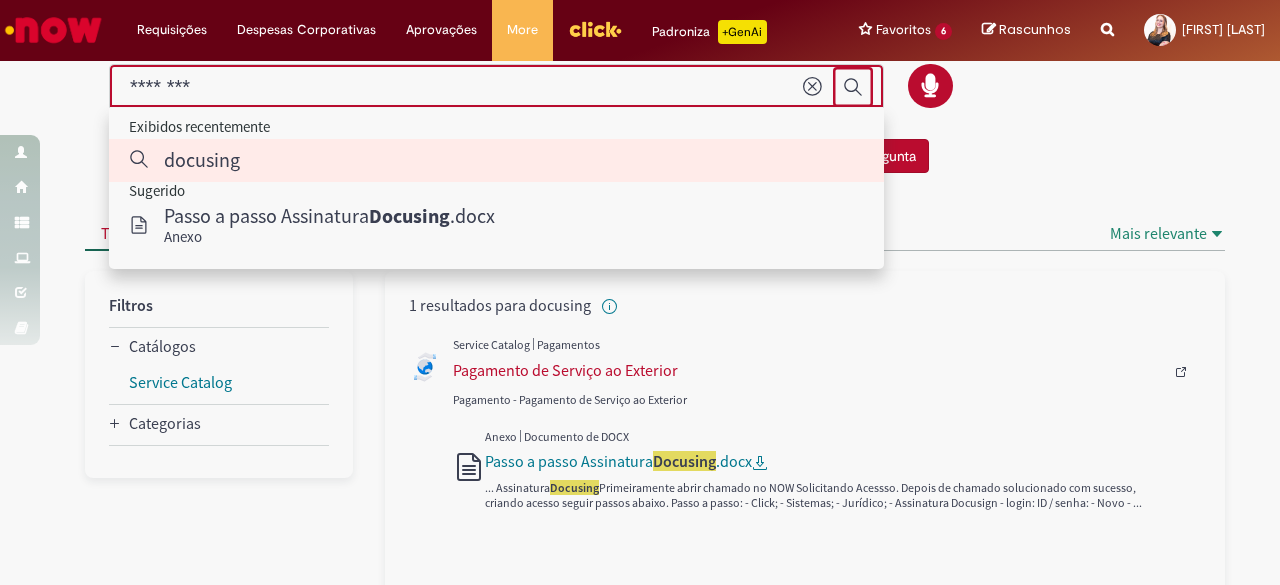 scroll, scrollTop: 62, scrollLeft: 0, axis: vertical 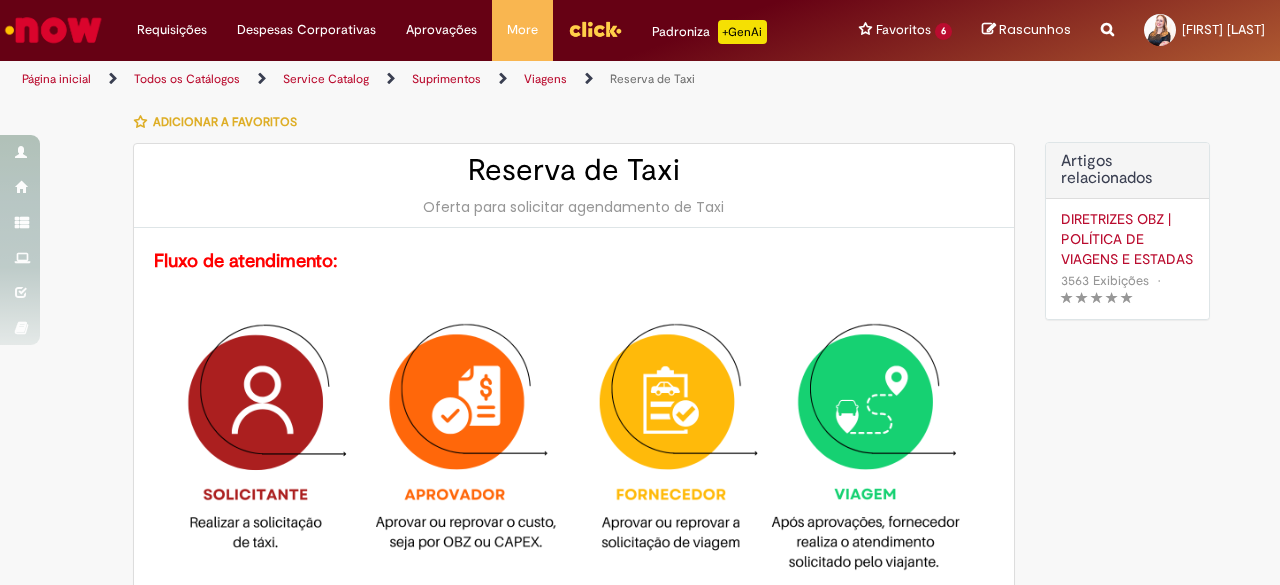 type on "********" 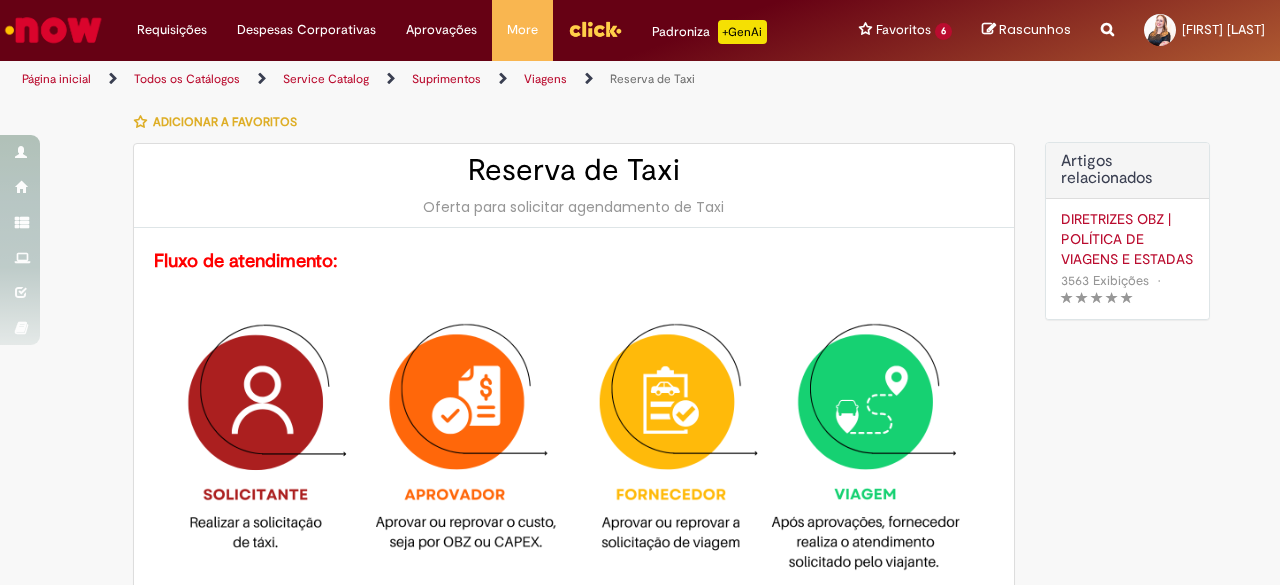 type on "**********" 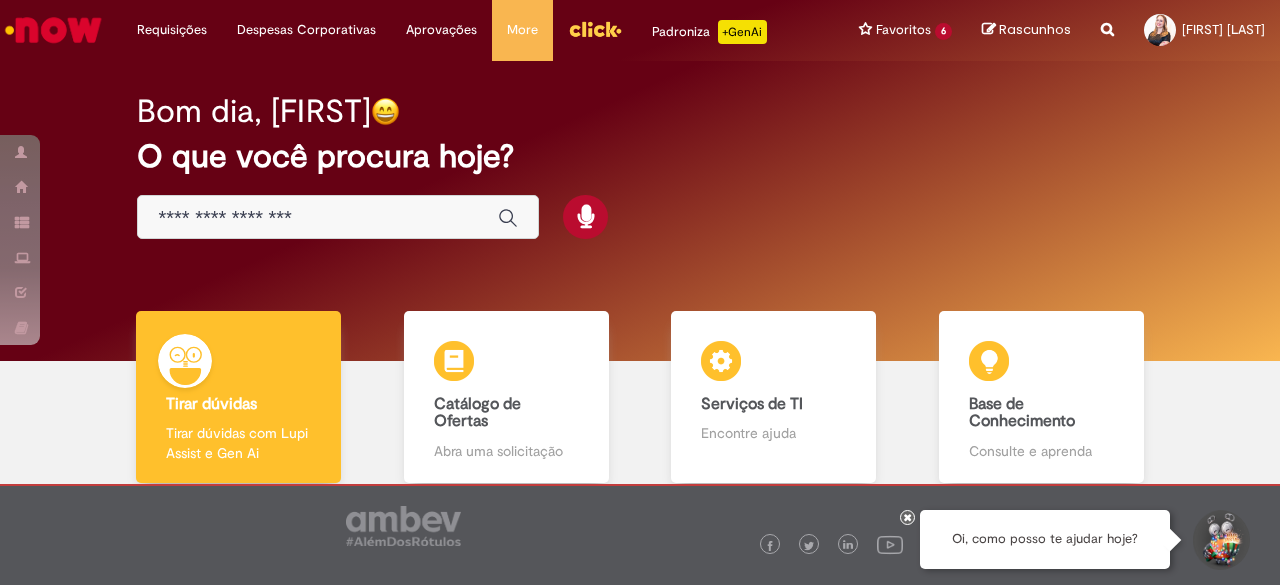 scroll, scrollTop: 0, scrollLeft: 0, axis: both 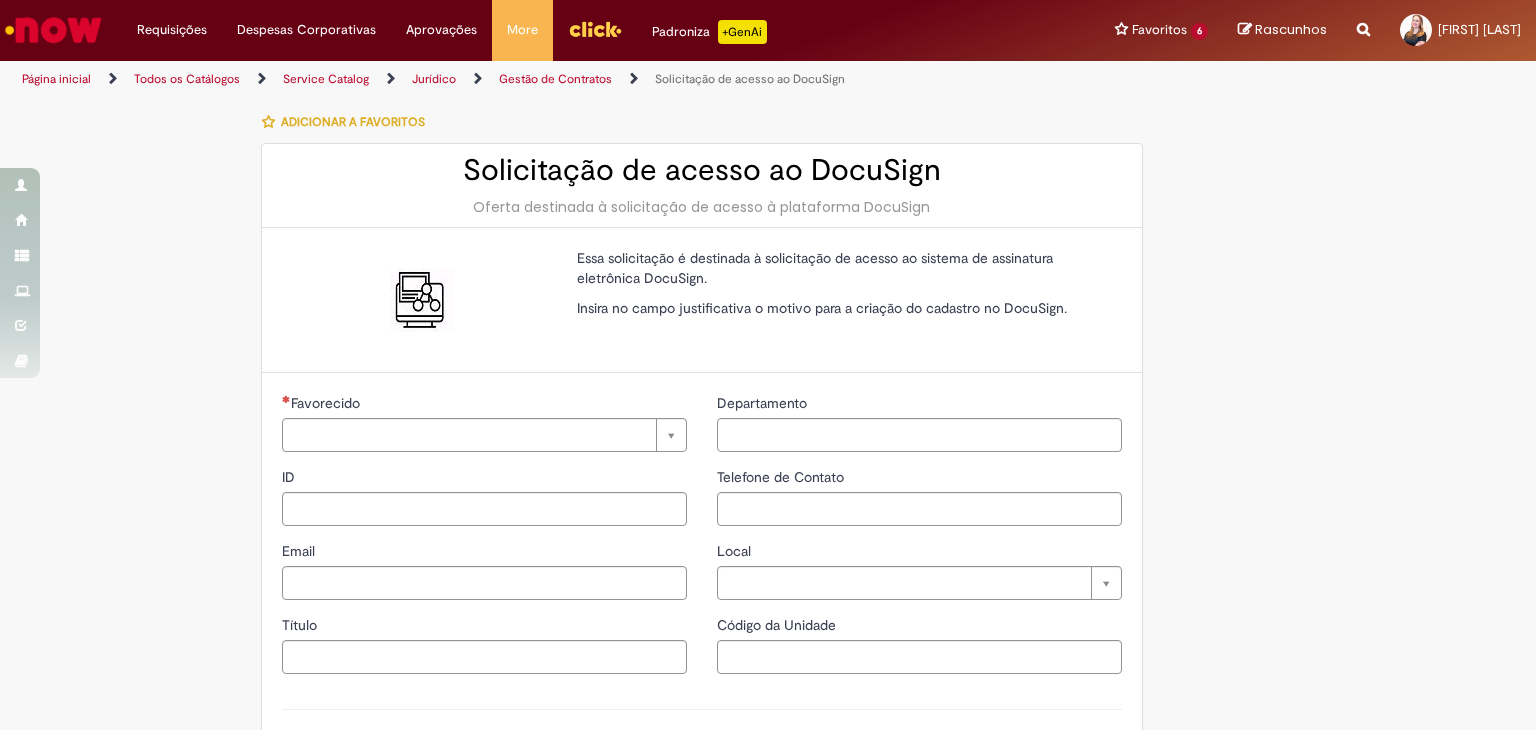 type on "********" 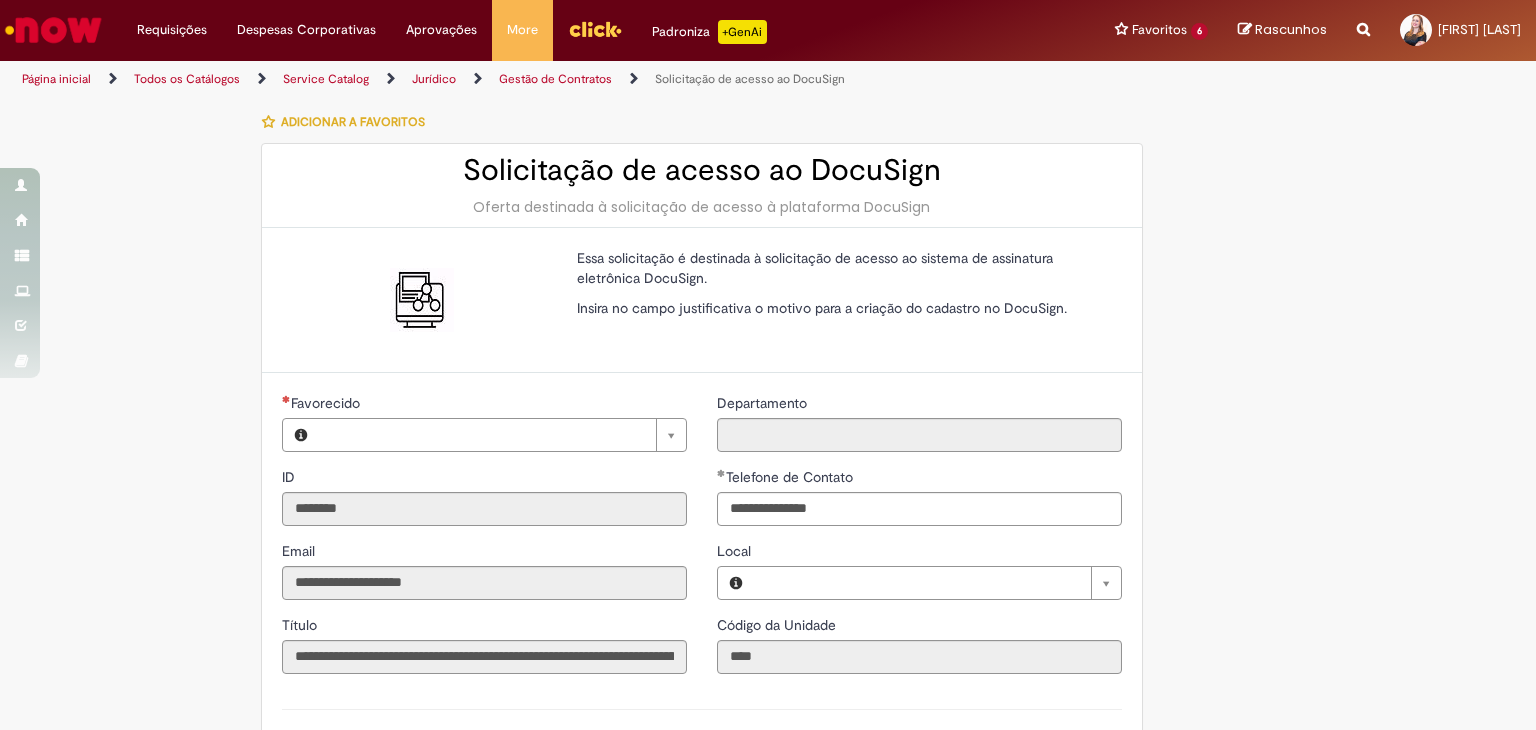 type on "**********" 